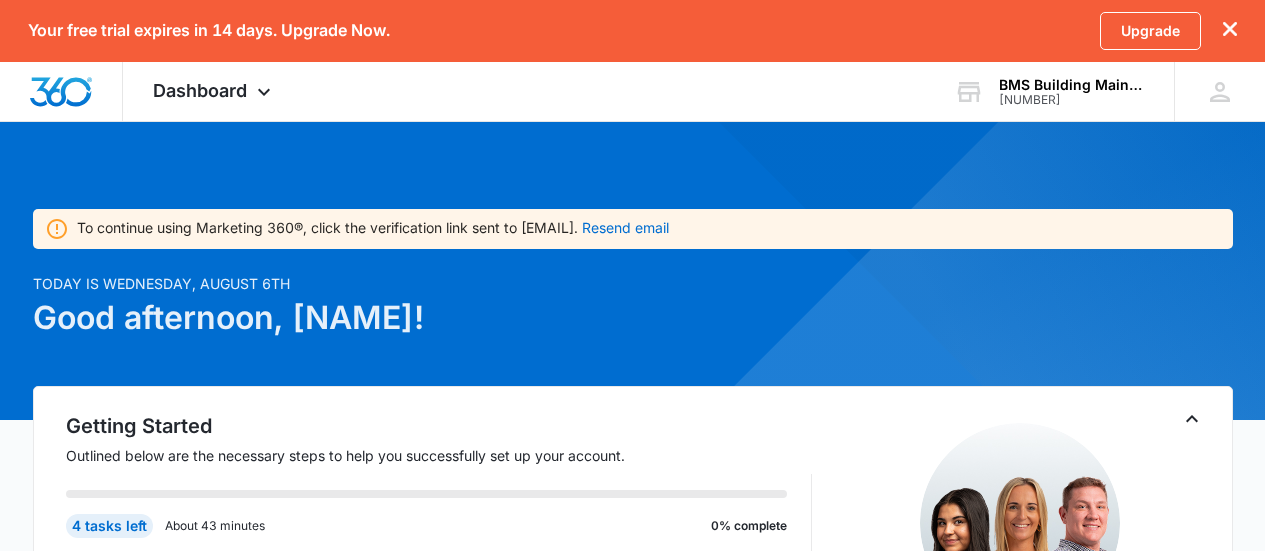 scroll, scrollTop: 242, scrollLeft: 0, axis: vertical 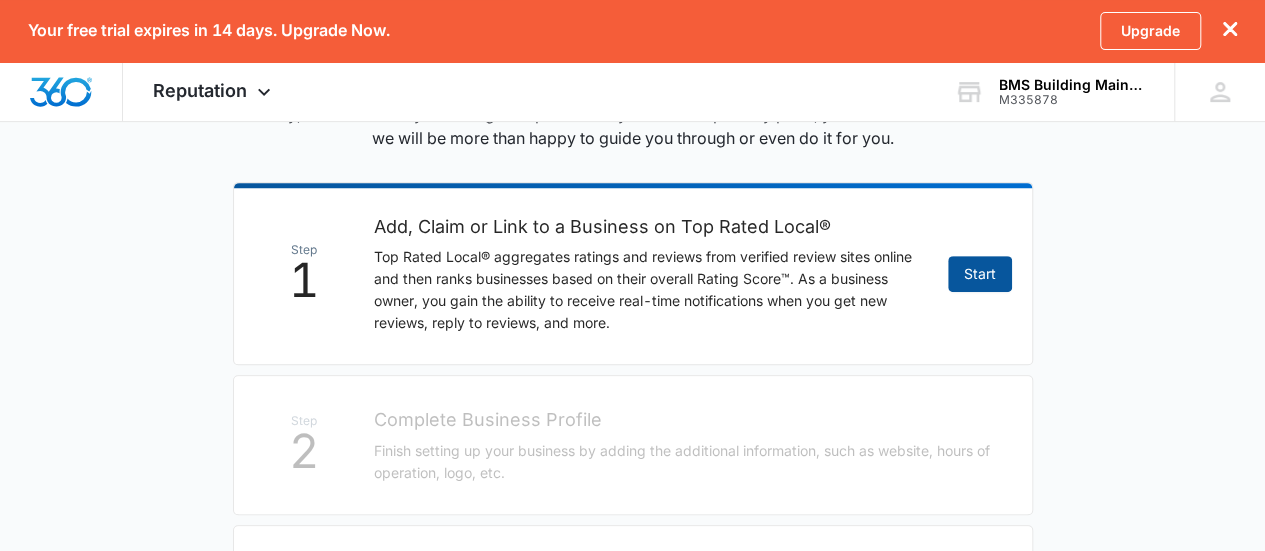 click on "Start" at bounding box center (980, 274) 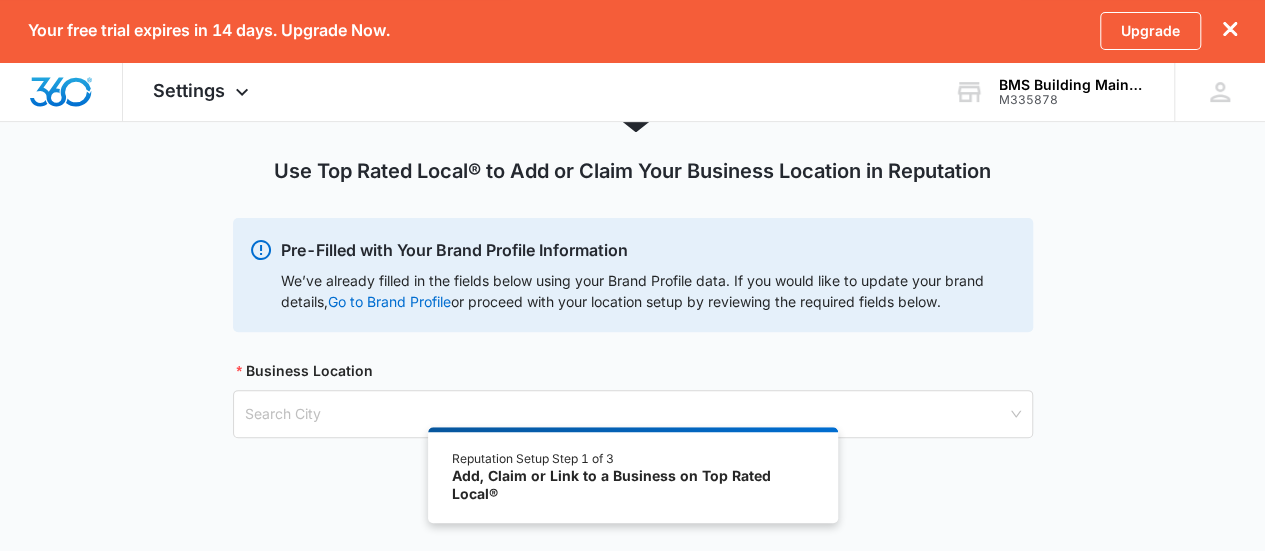 scroll, scrollTop: 230, scrollLeft: 0, axis: vertical 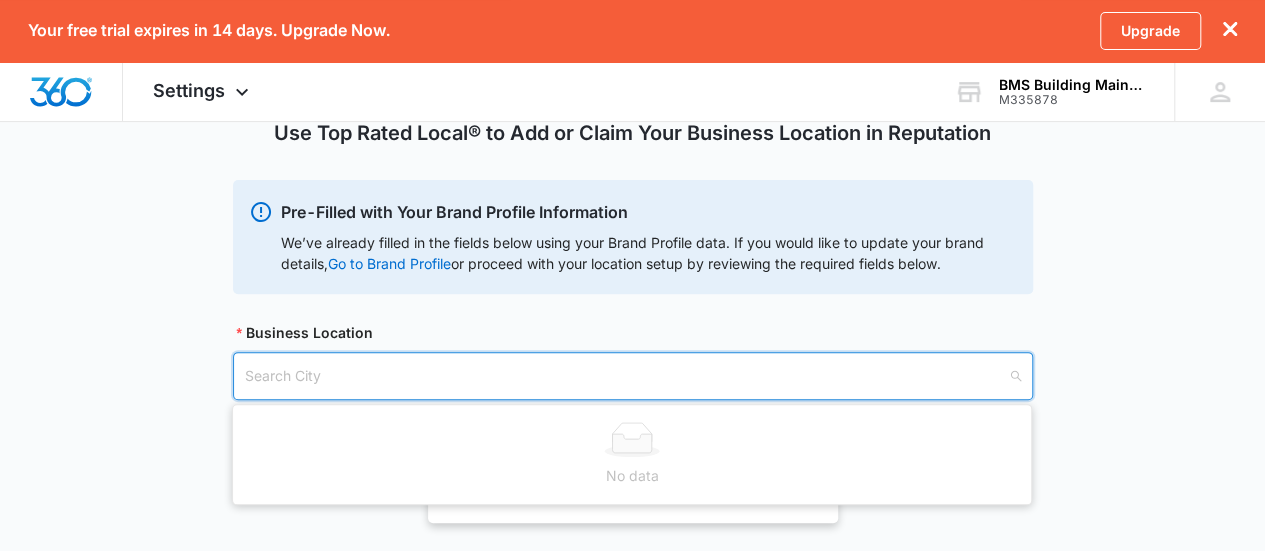 click at bounding box center (626, 376) 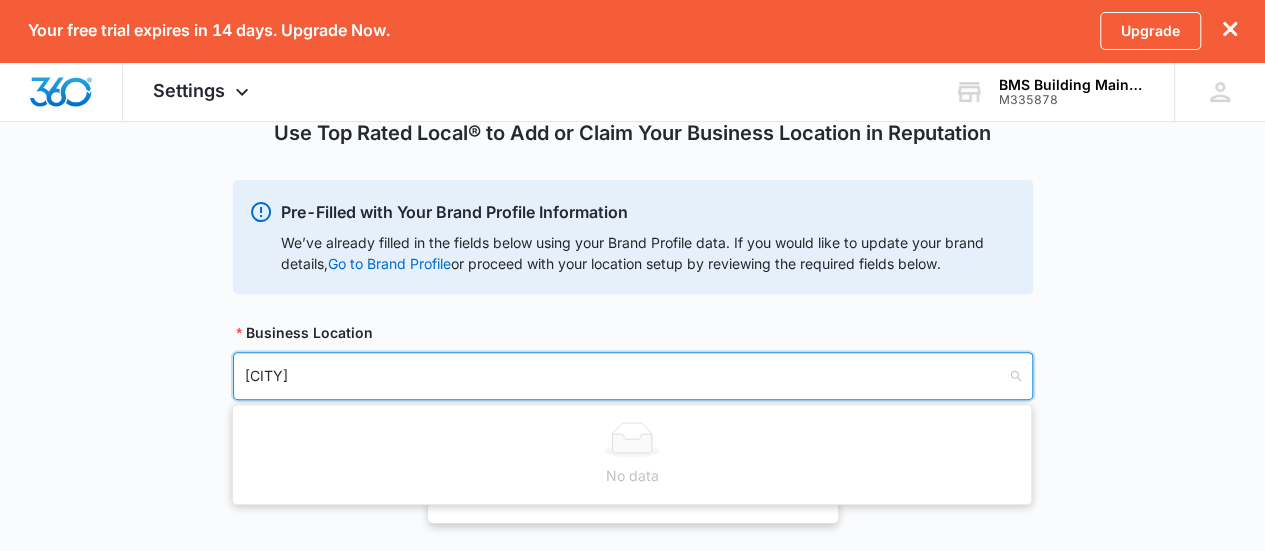 type on "Arlington" 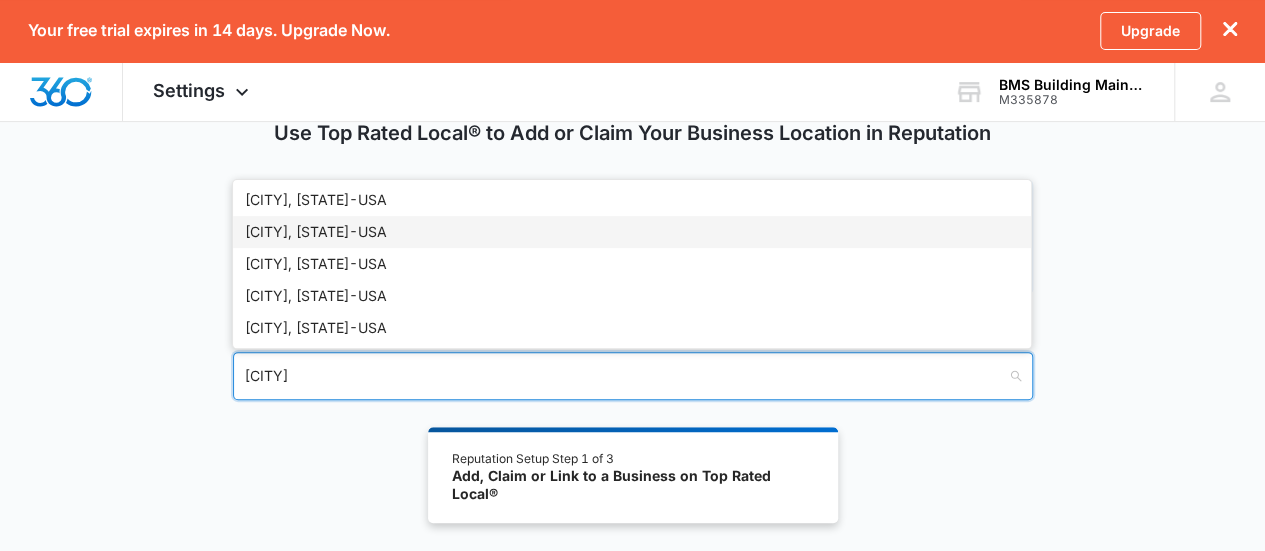 click on "Arlington, VA  -  USA" at bounding box center [632, 232] 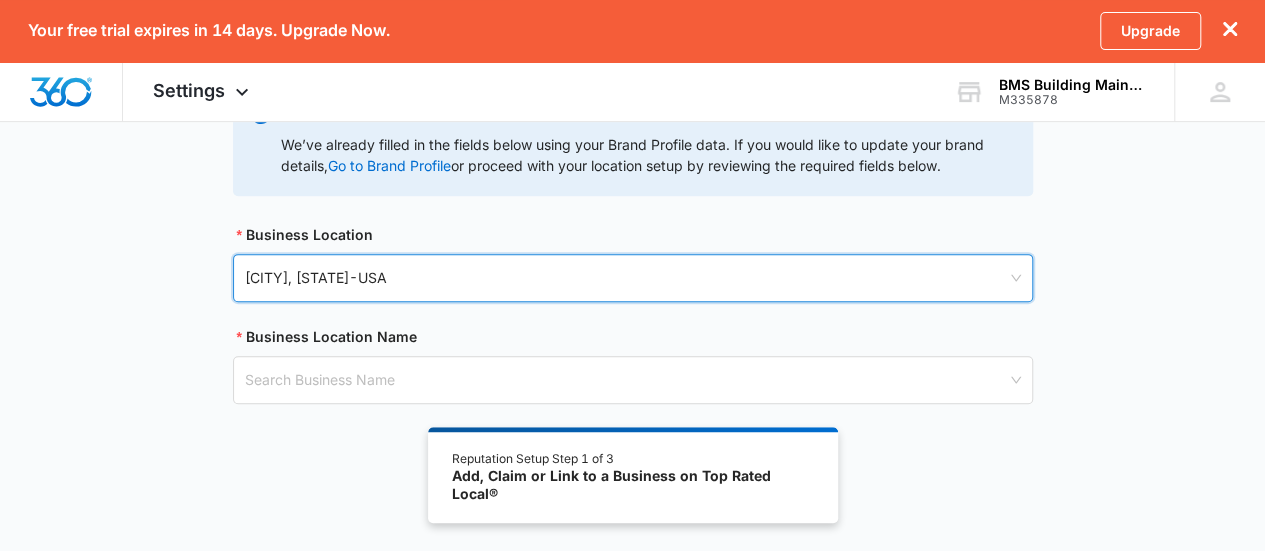 scroll, scrollTop: 330, scrollLeft: 0, axis: vertical 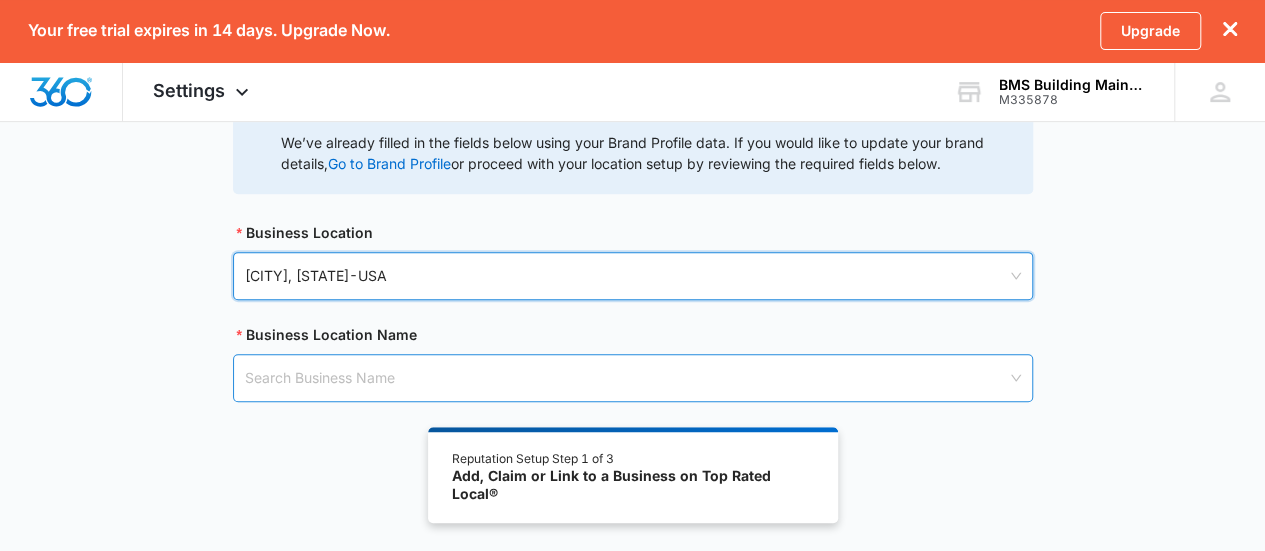 click at bounding box center [626, 378] 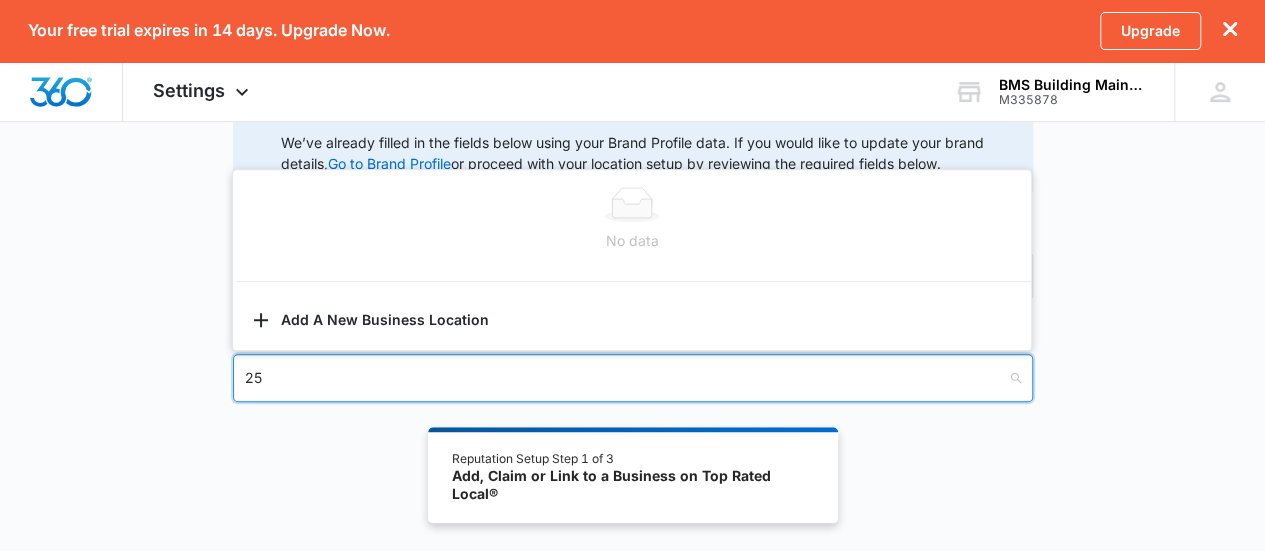 type on "2" 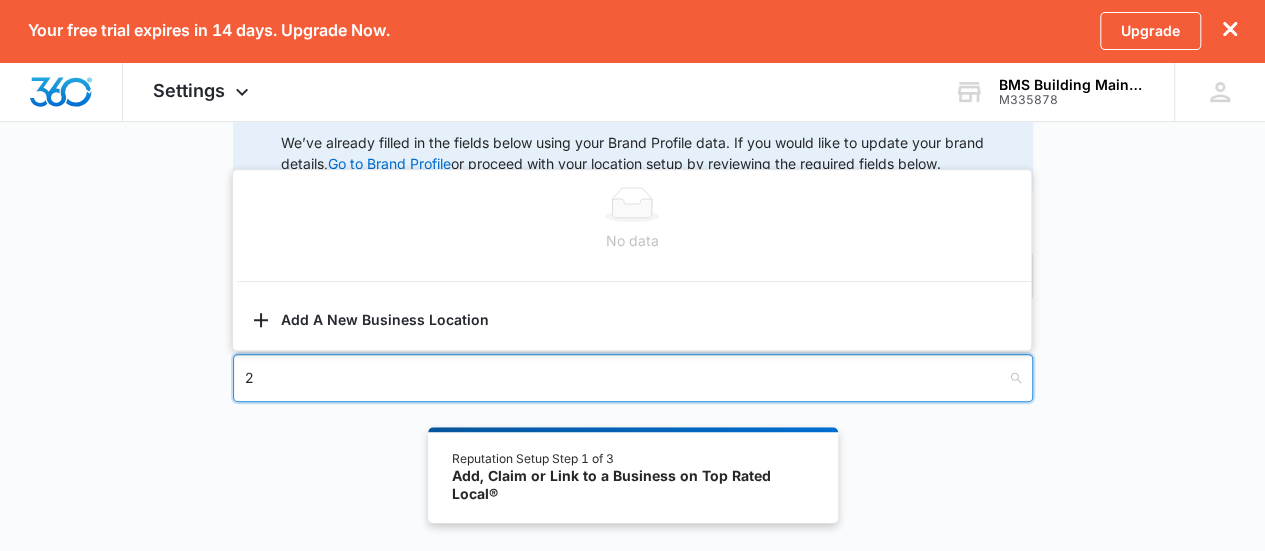 type 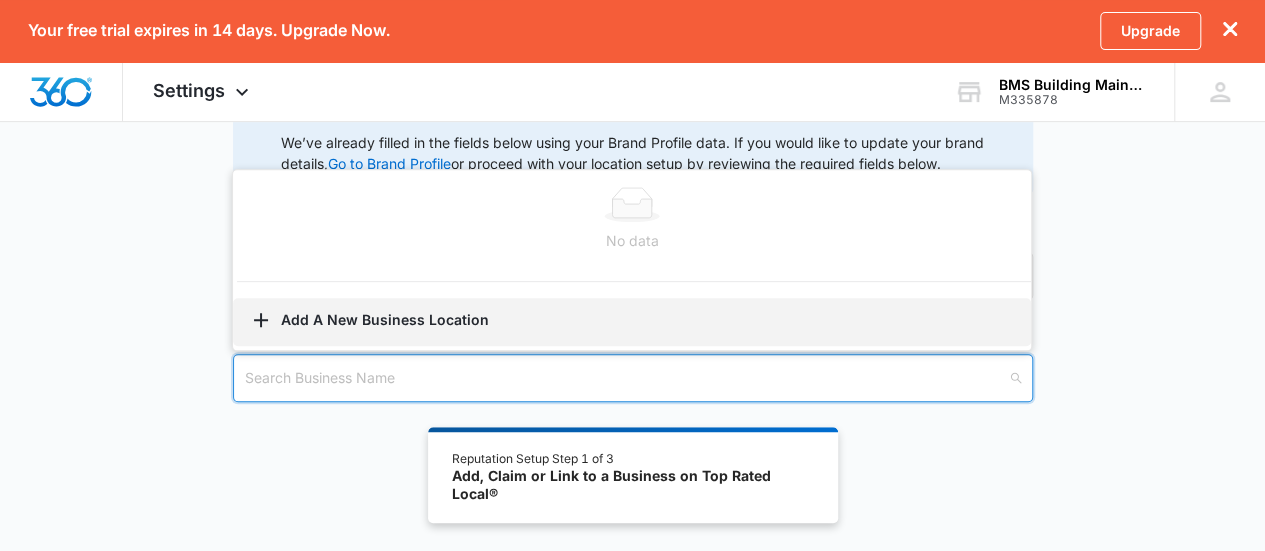 click on "Add A New Business Location" at bounding box center (632, 322) 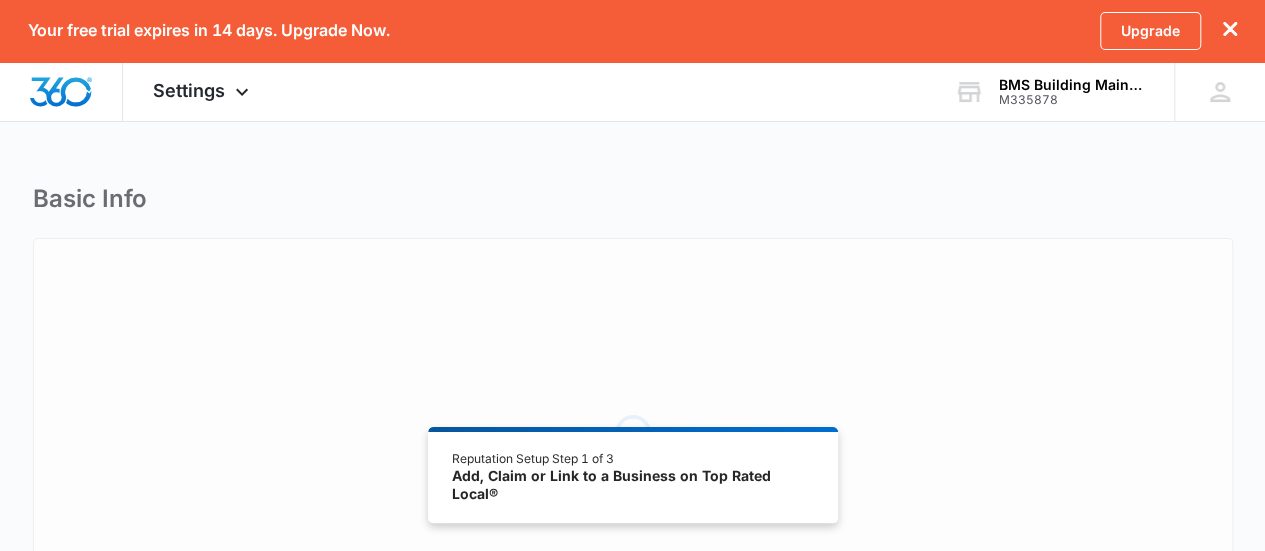 select on "Virginia" 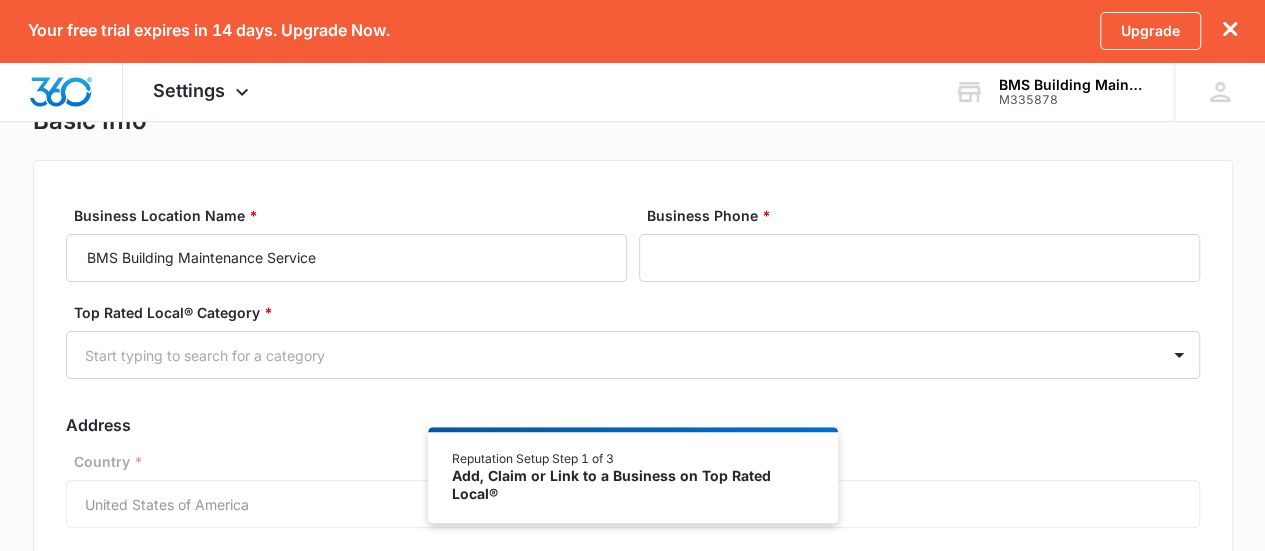 scroll, scrollTop: 114, scrollLeft: 0, axis: vertical 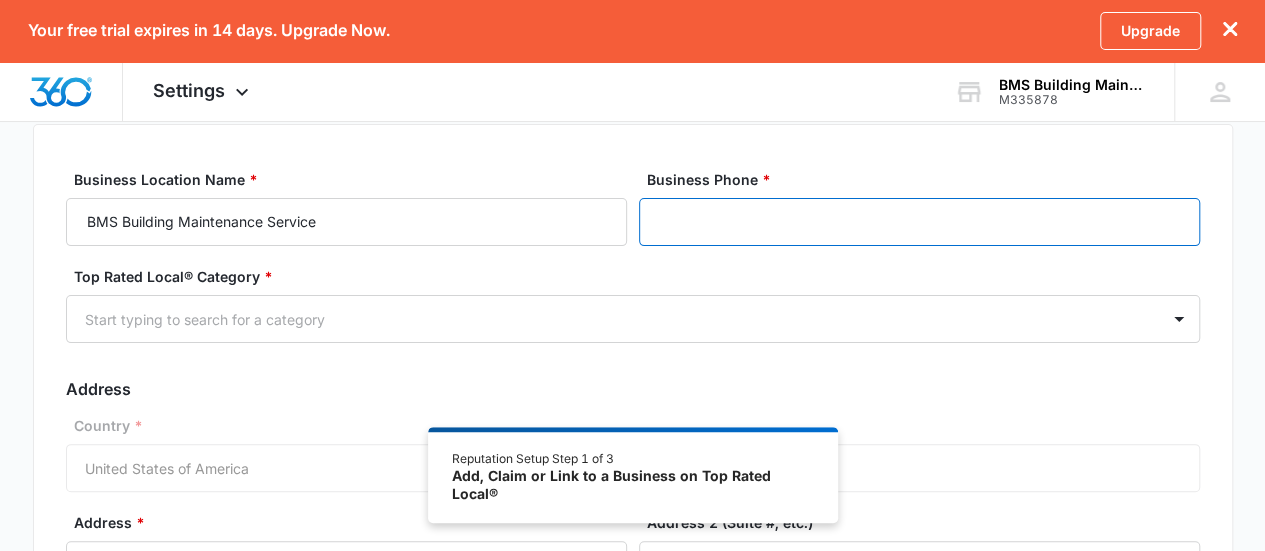 click on "Business Phone *" at bounding box center (919, 222) 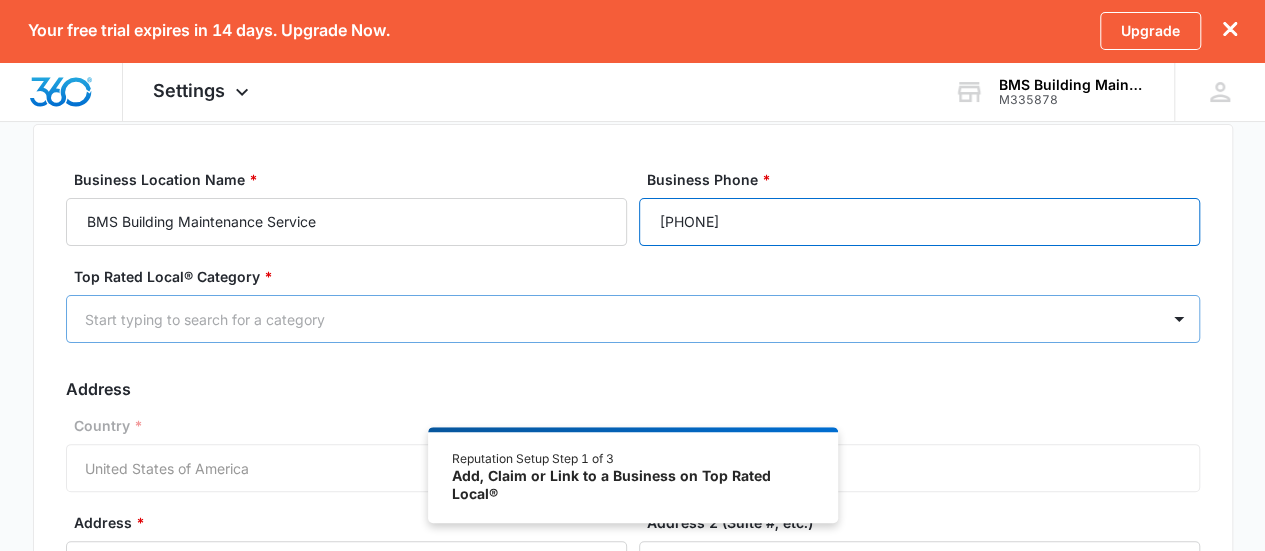 type on "(703) 298-0807" 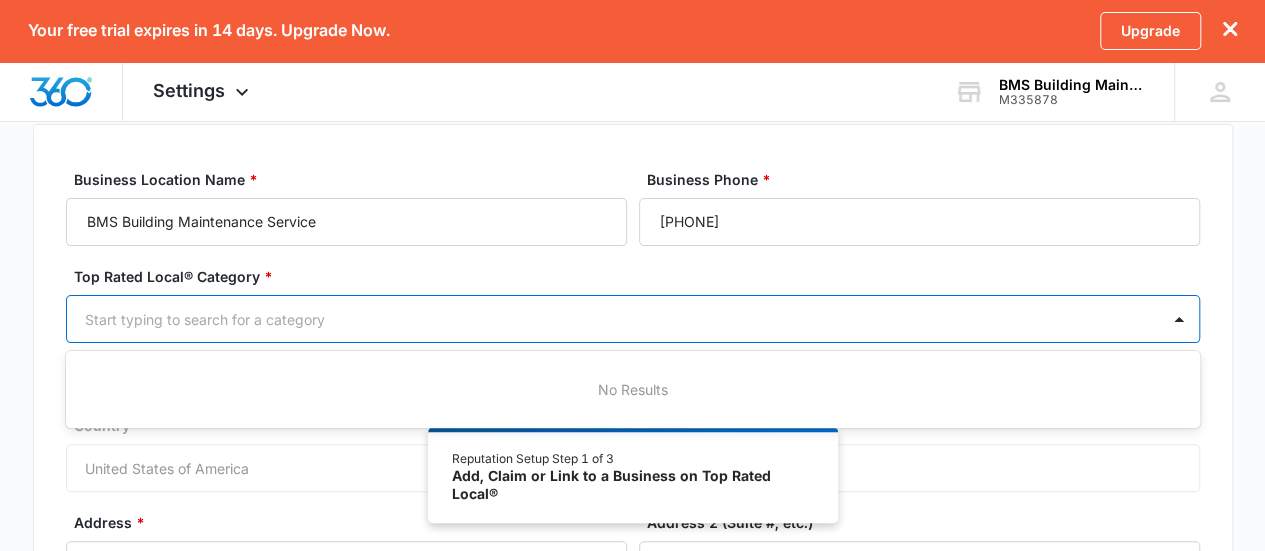 click at bounding box center (609, 319) 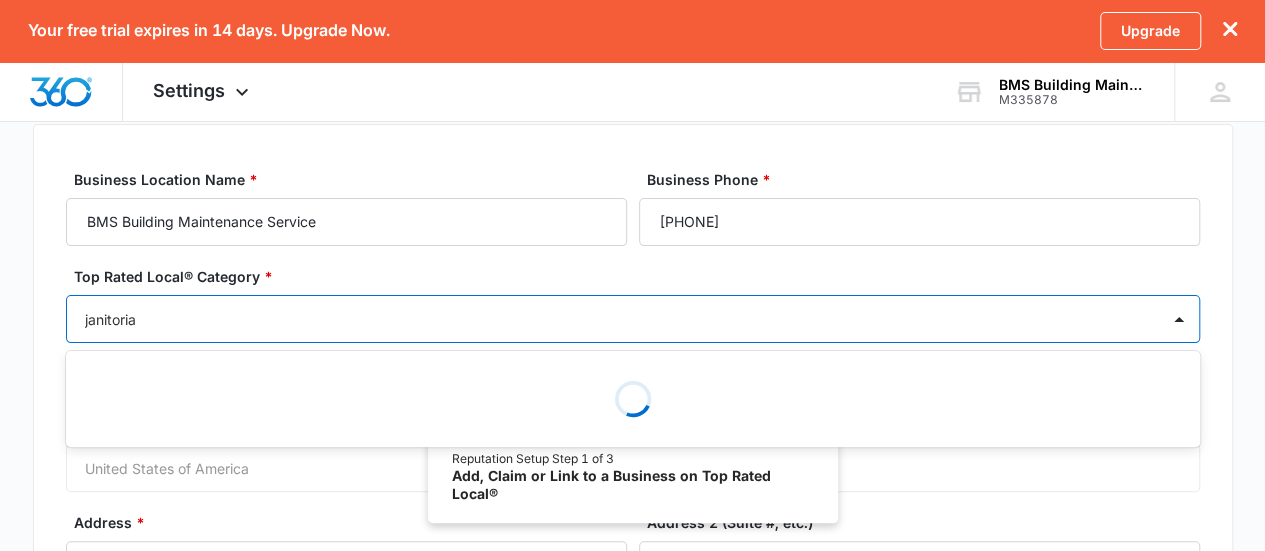 type on "janitorial" 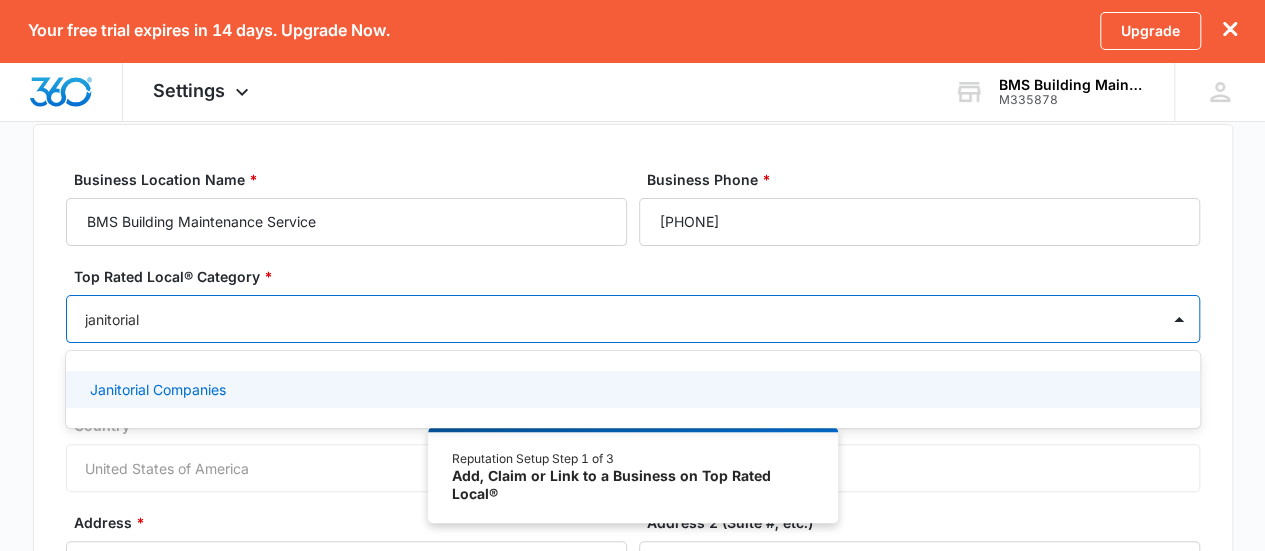 click on "Janitorial Companies" at bounding box center (631, 389) 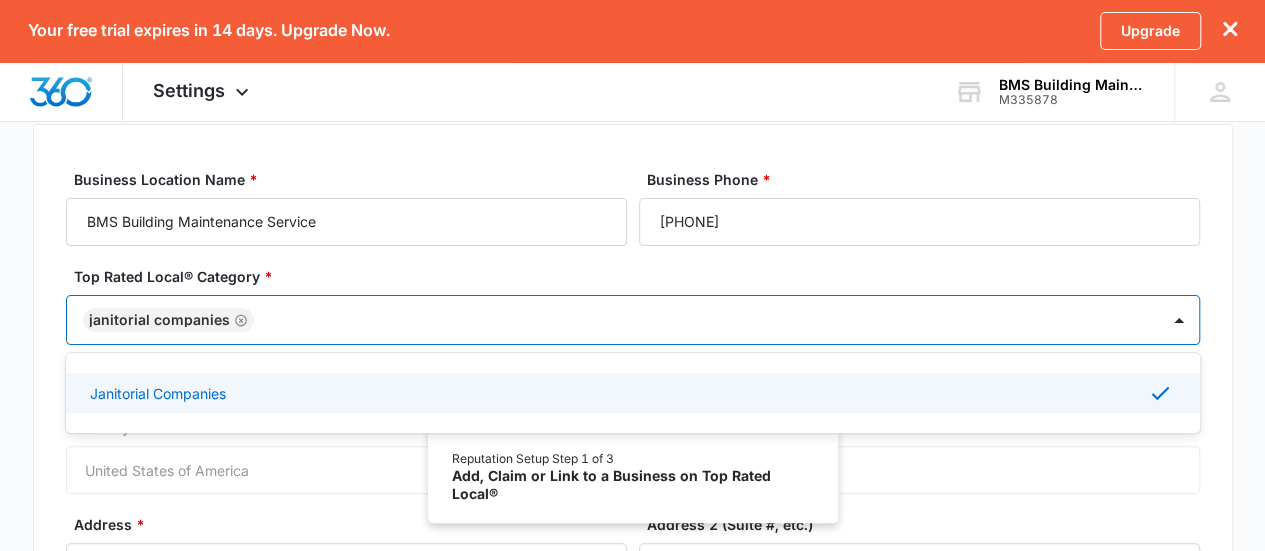 click on "Janitorial Companies" at bounding box center (631, 393) 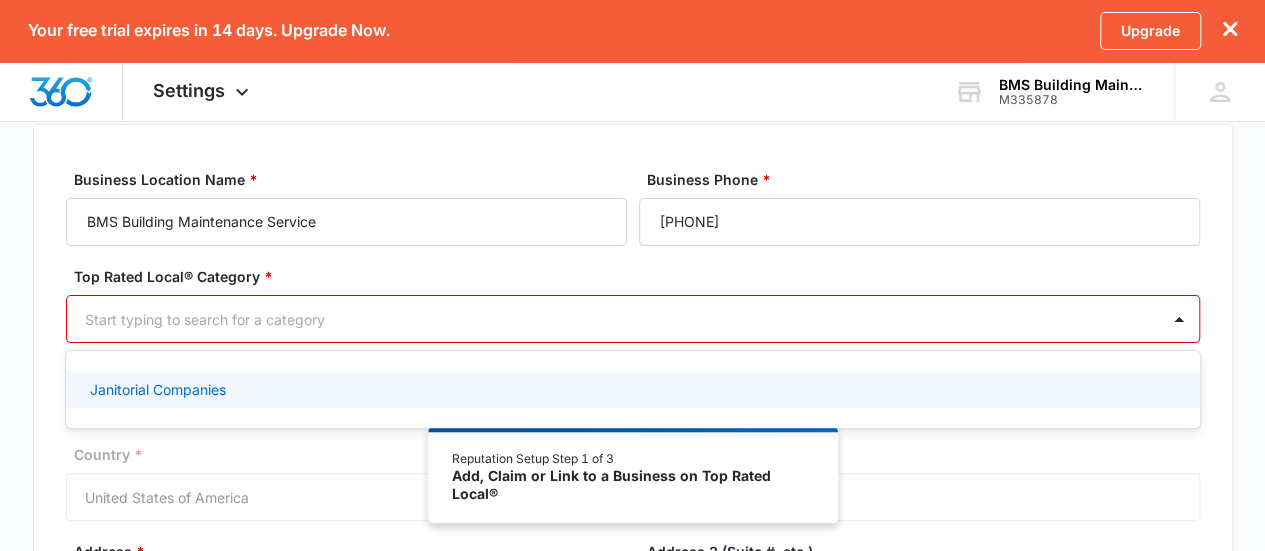 click on "Janitorial Companies" at bounding box center (631, 389) 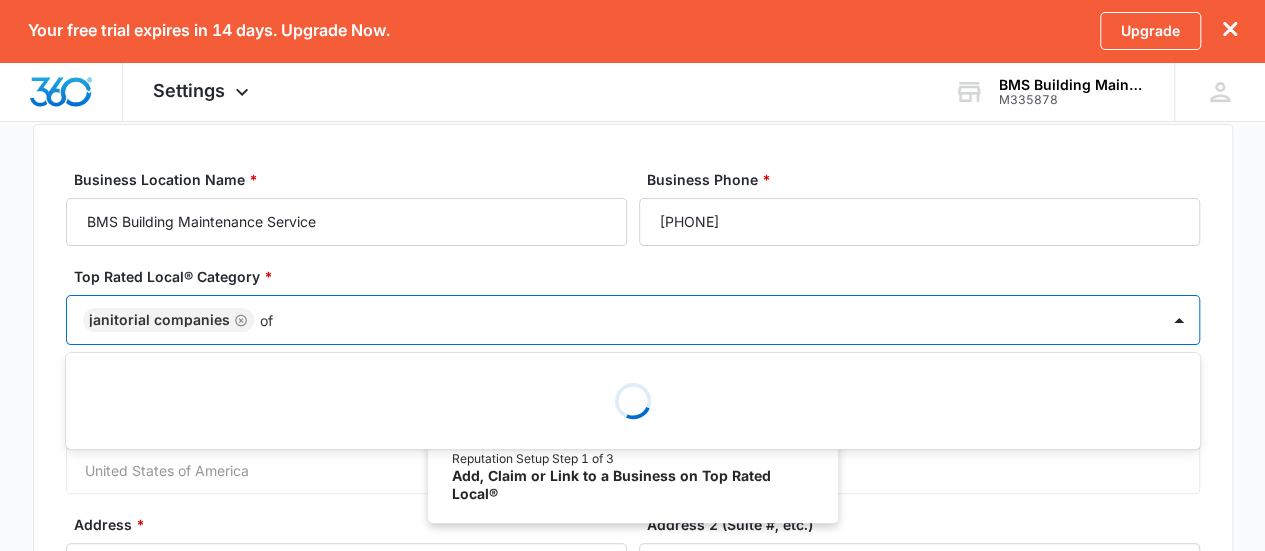 type on "o" 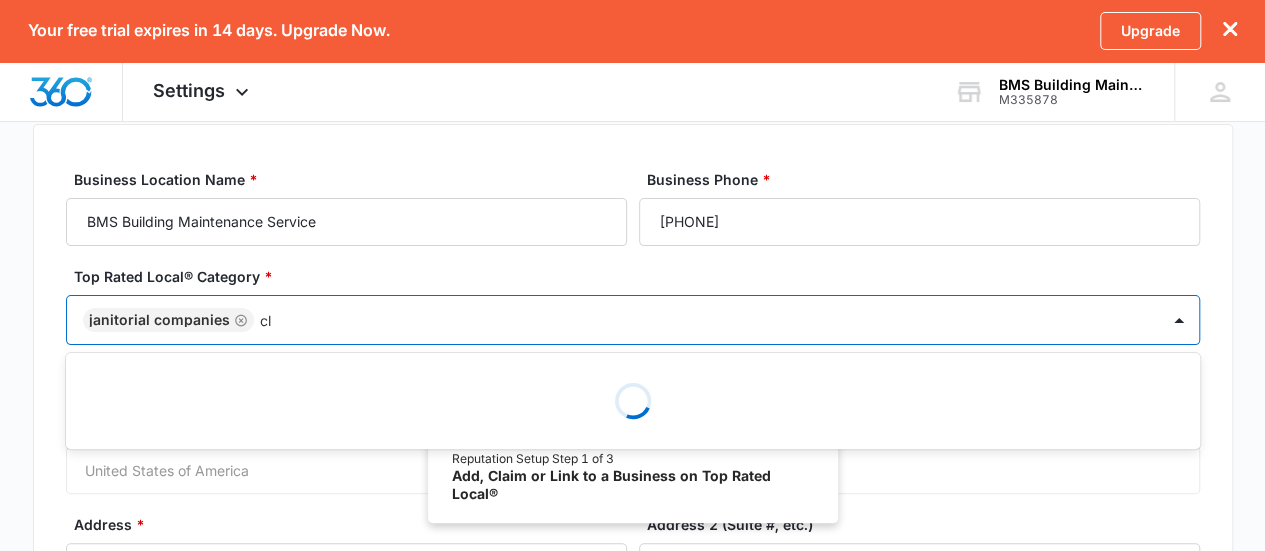 type on "c" 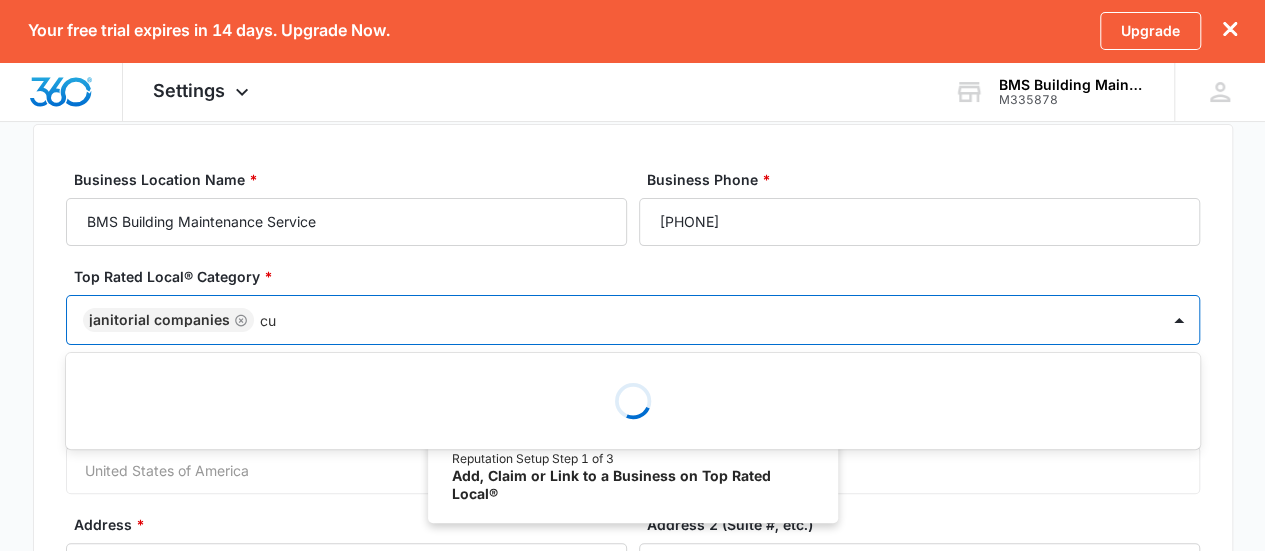 type on "c" 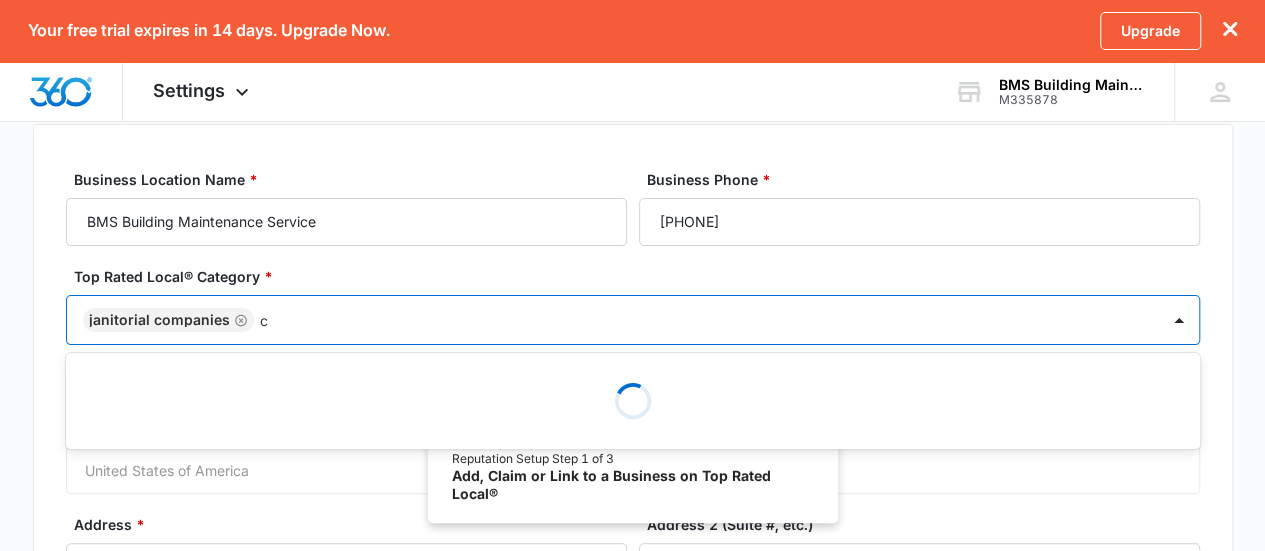 type 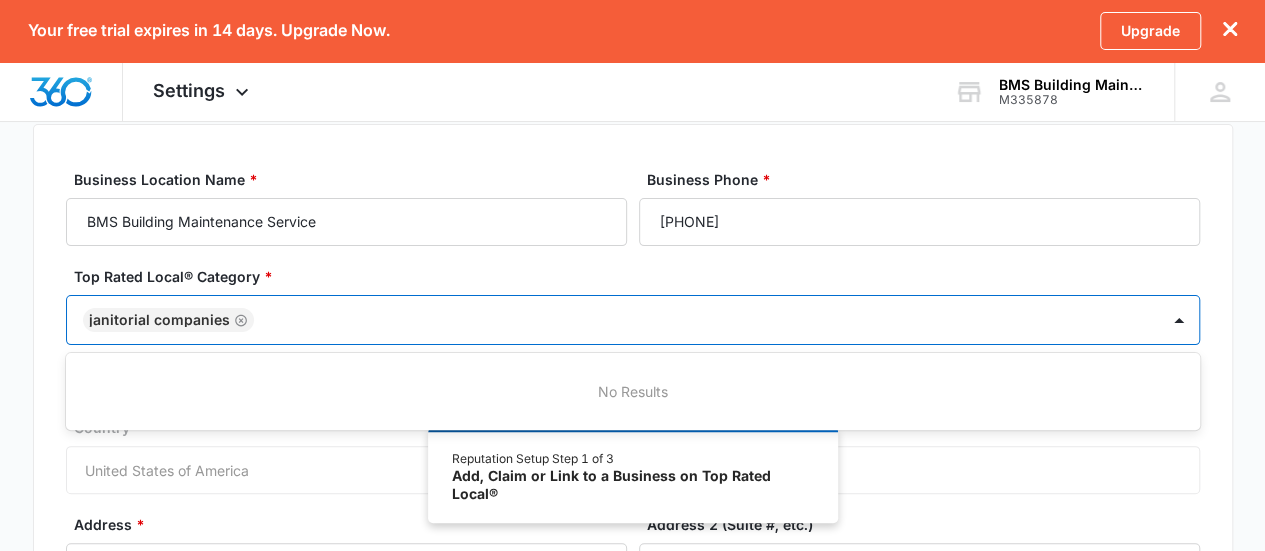 click on "Business Location Name * BMS Building Maintenance Service Business Phone * (703) 298-0807 Top Rated Local® Category * option Janitorial Companies, selected. Use Up and Down to choose options, press Enter to select the currently focused option, press Escape to exit the menu, press Tab to select the option and exit the menu. Janitorial Companies No Results Address Country * United States of America Address * Address 2 (Suite #, etc.) City * Arlington State/Province * Alabama Alaska Arizona Arkansas California Colorado Connecticut Delaware District of Columbia Florida Georgia Hawaii Idaho Illinois Indiana Iowa Kansas Kentucky Louisiana Maine Maryland Massachusetts Michigan Minnesota Mississippi Missouri Montana Nebraska Nevada New Hampshire New Jersey New Mexico New York North Carolina North Dakota Ohio Oklahoma Oregon Pennsylvania Rhode Island South Carolina South Dakota Tennessee Texas Utah Vermont Virginia Washington West Virginia Wisconsin Wyoming Zip Code * Address should not be publicly viewable Continue" at bounding box center (633, 477) 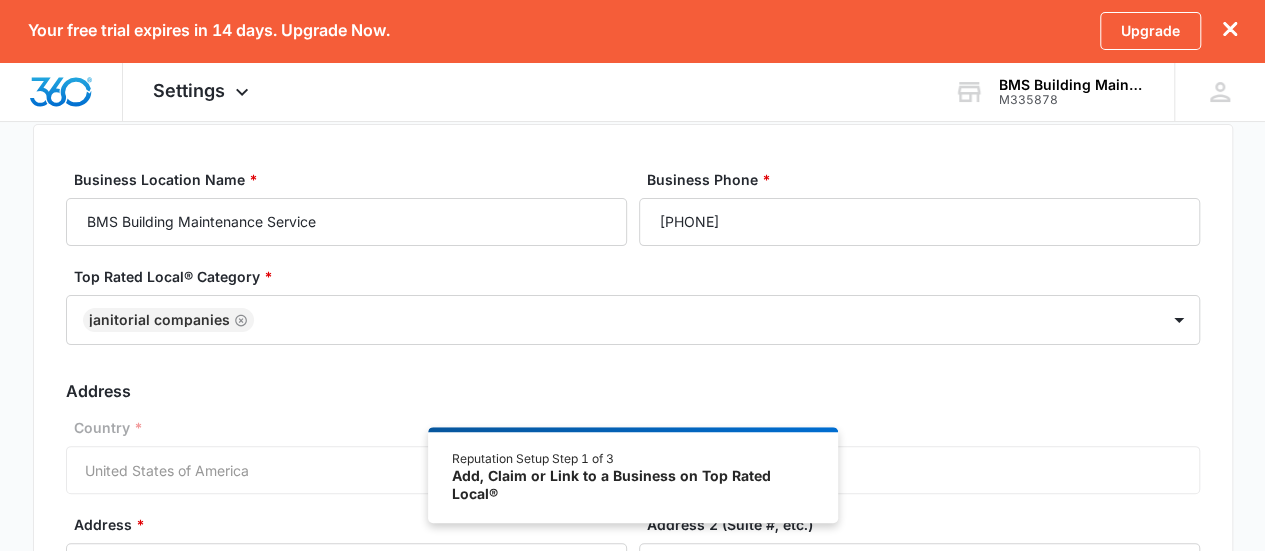 click on "Country * United States of America" at bounding box center [633, 455] 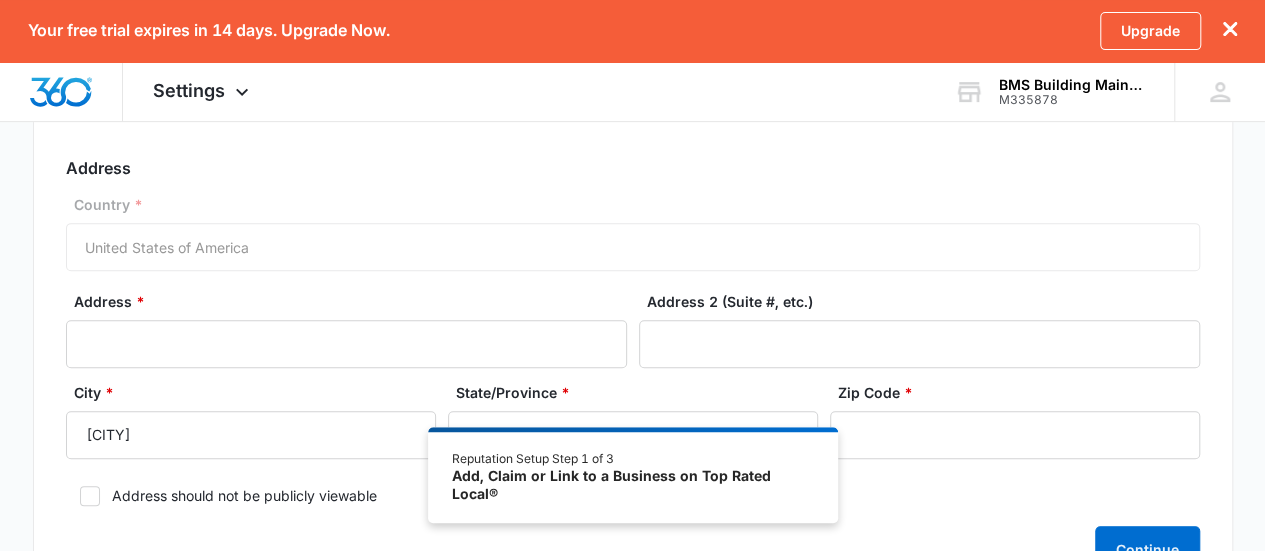 scroll, scrollTop: 338, scrollLeft: 0, axis: vertical 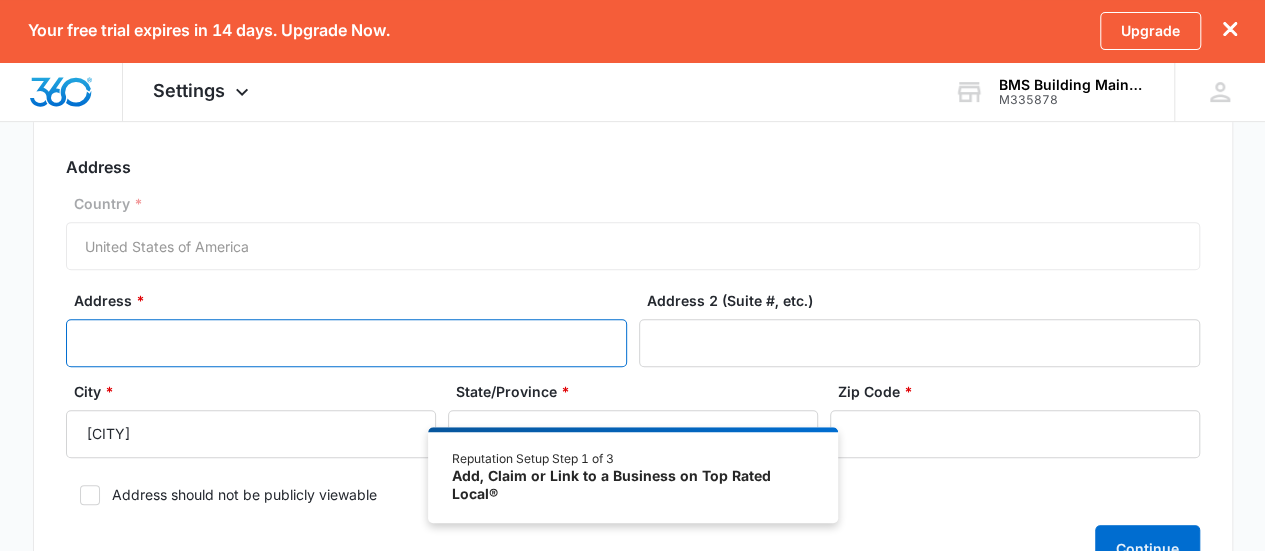 click on "Address *" at bounding box center [346, 343] 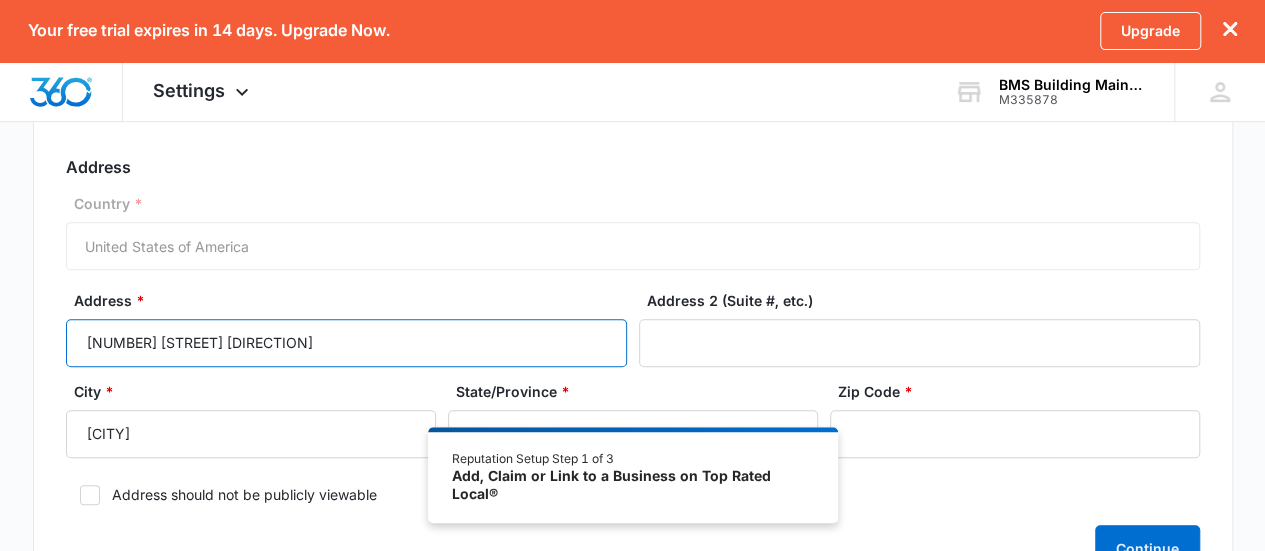 type on "251 18th Street South" 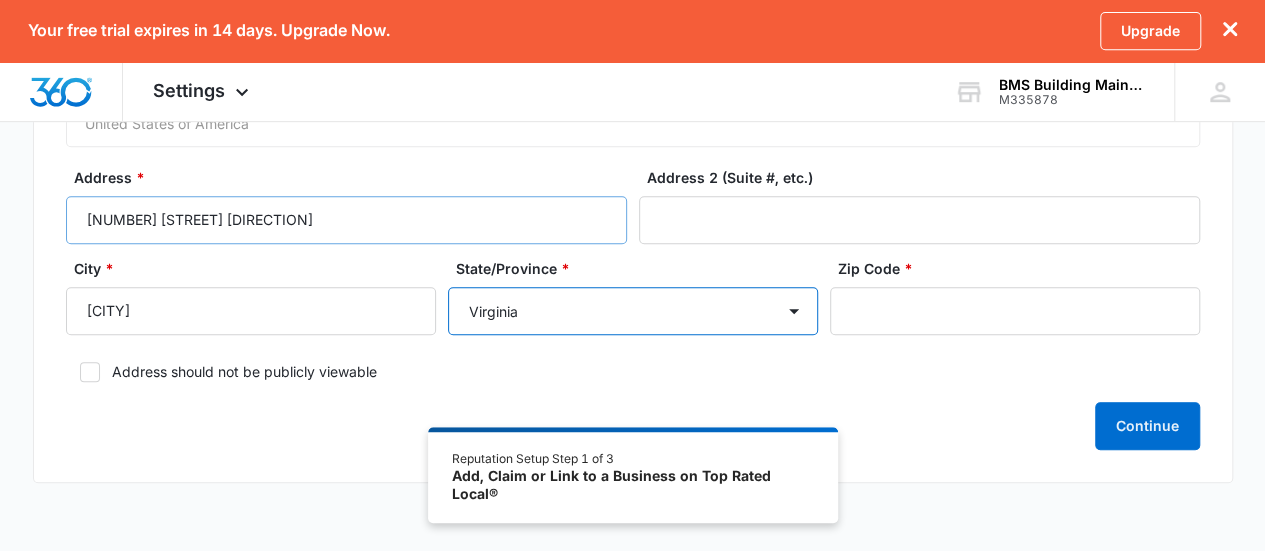 scroll, scrollTop: 462, scrollLeft: 0, axis: vertical 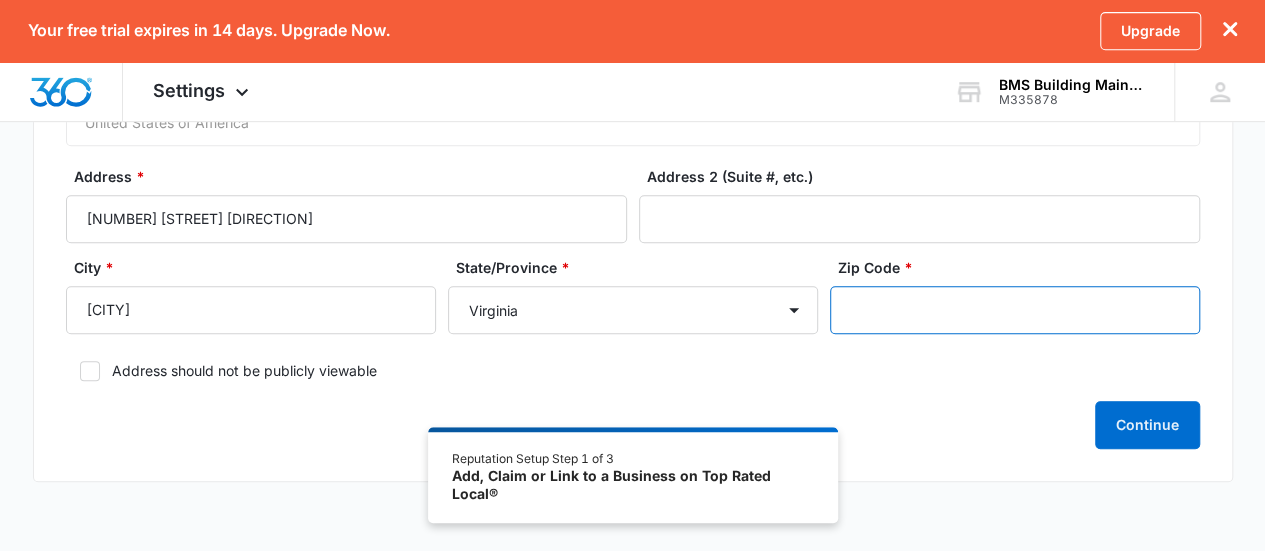 click on "Zip Code *" at bounding box center [1015, 310] 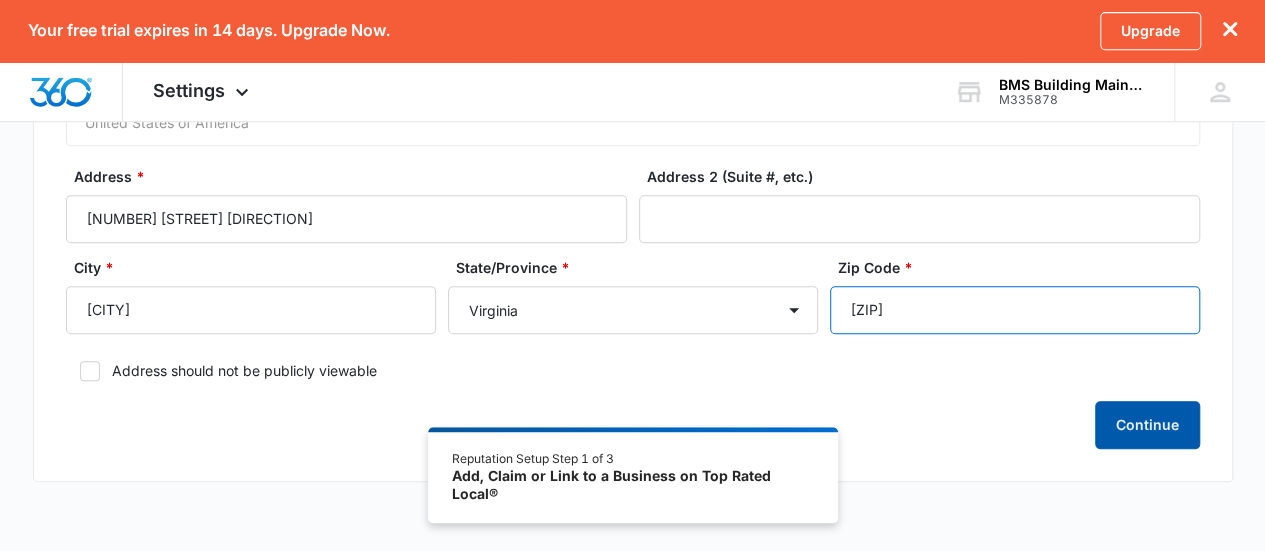 type on "22202" 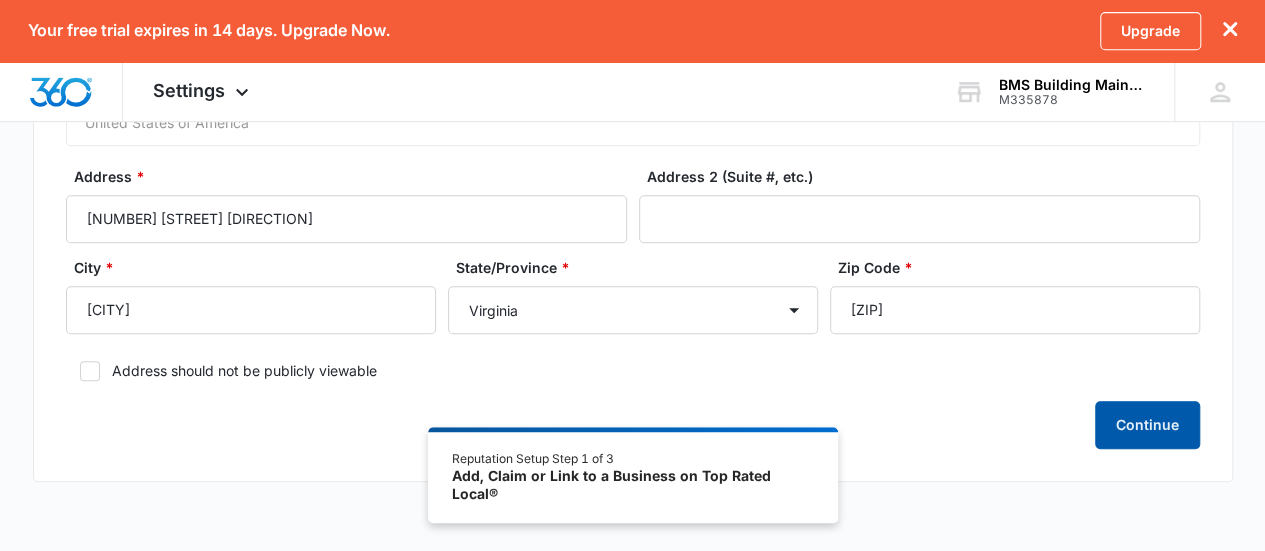 click on "Continue" at bounding box center (1147, 425) 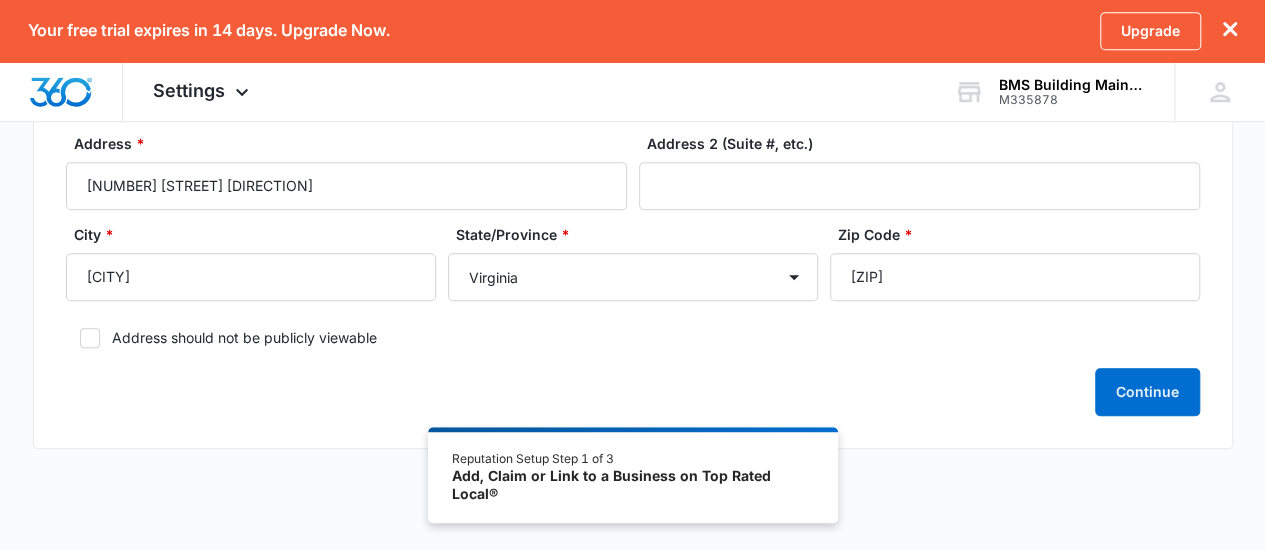 scroll, scrollTop: 496, scrollLeft: 0, axis: vertical 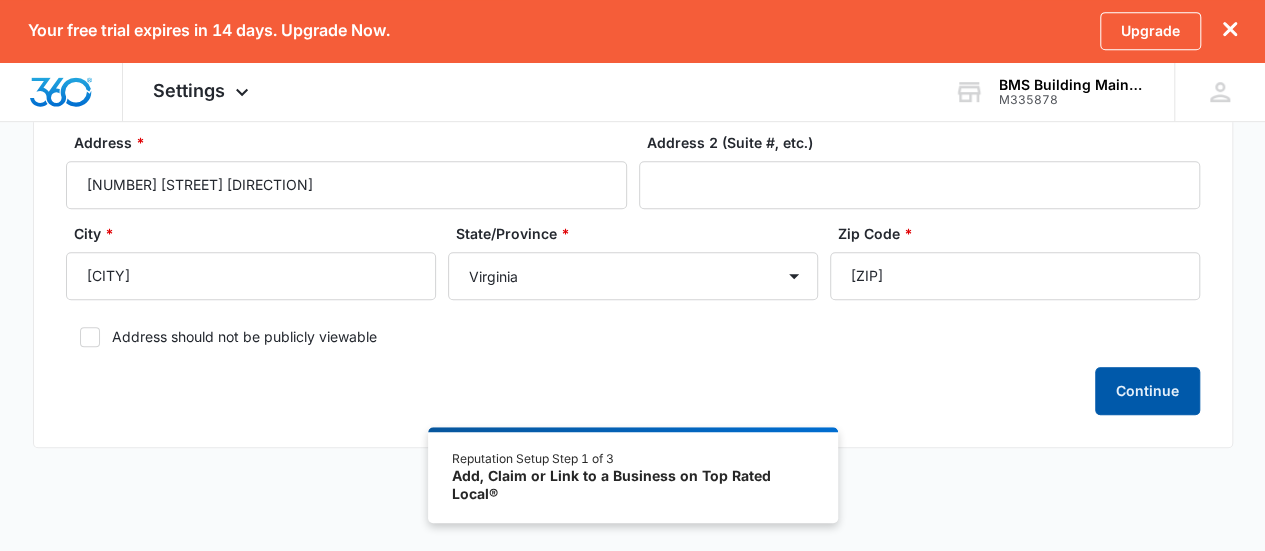 click on "Continue" at bounding box center (1147, 391) 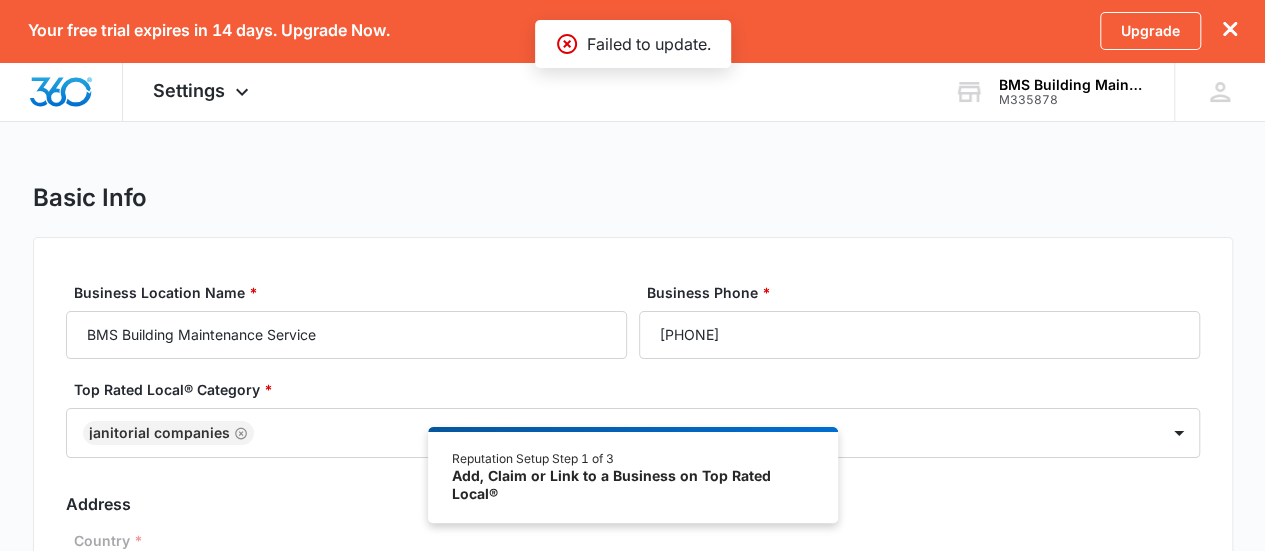 scroll, scrollTop: 0, scrollLeft: 0, axis: both 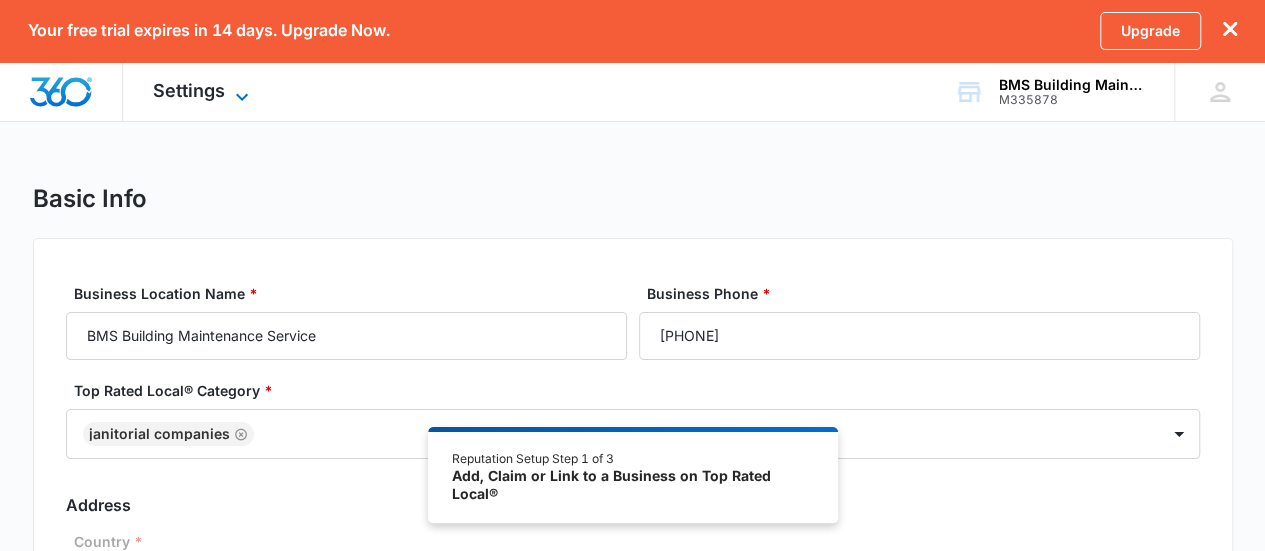 click 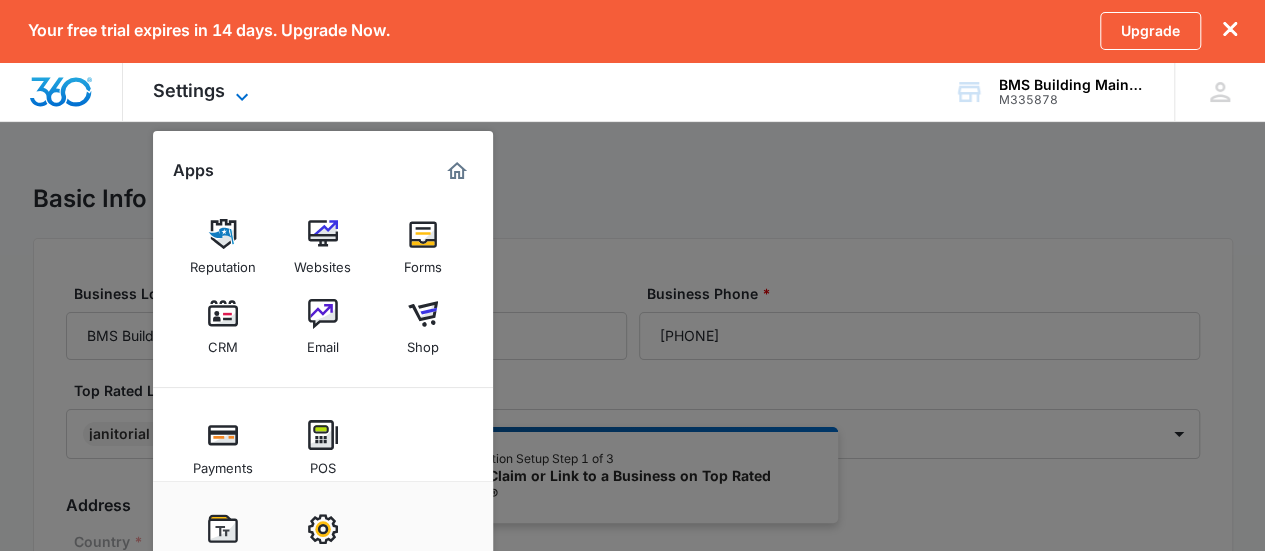 click 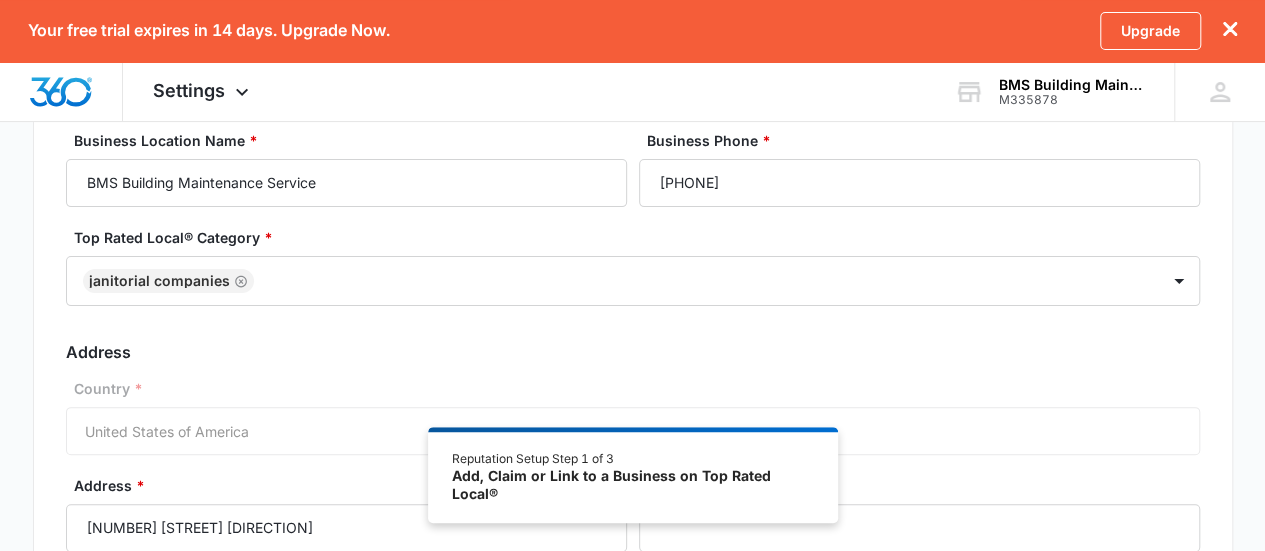 scroll, scrollTop: 164, scrollLeft: 0, axis: vertical 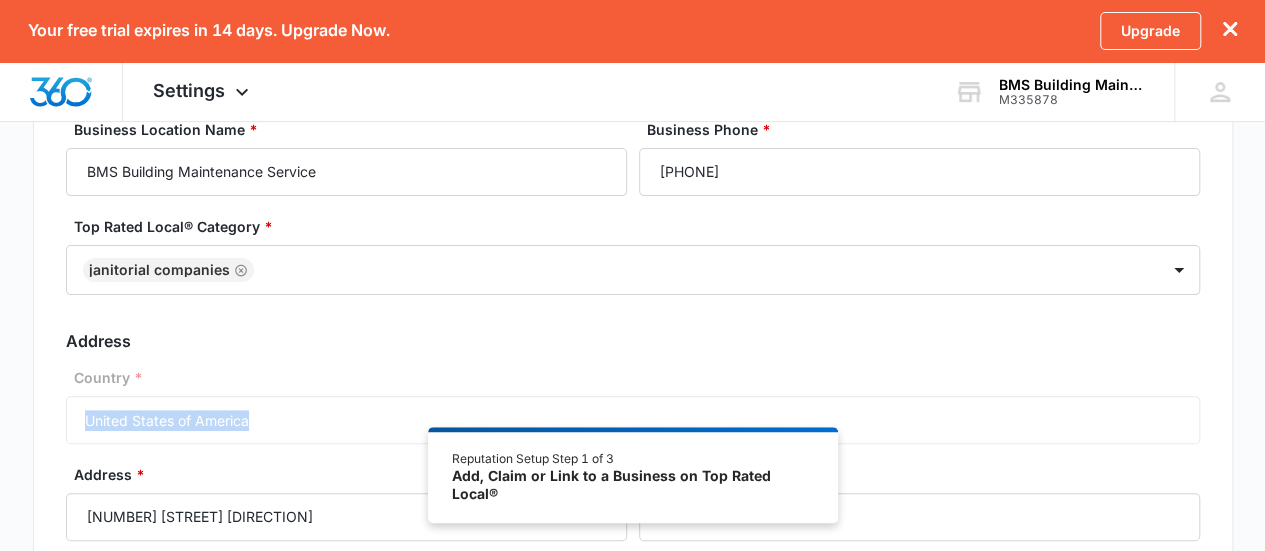 drag, startPoint x: 418, startPoint y: 354, endPoint x: 314, endPoint y: 415, distance: 120.56948 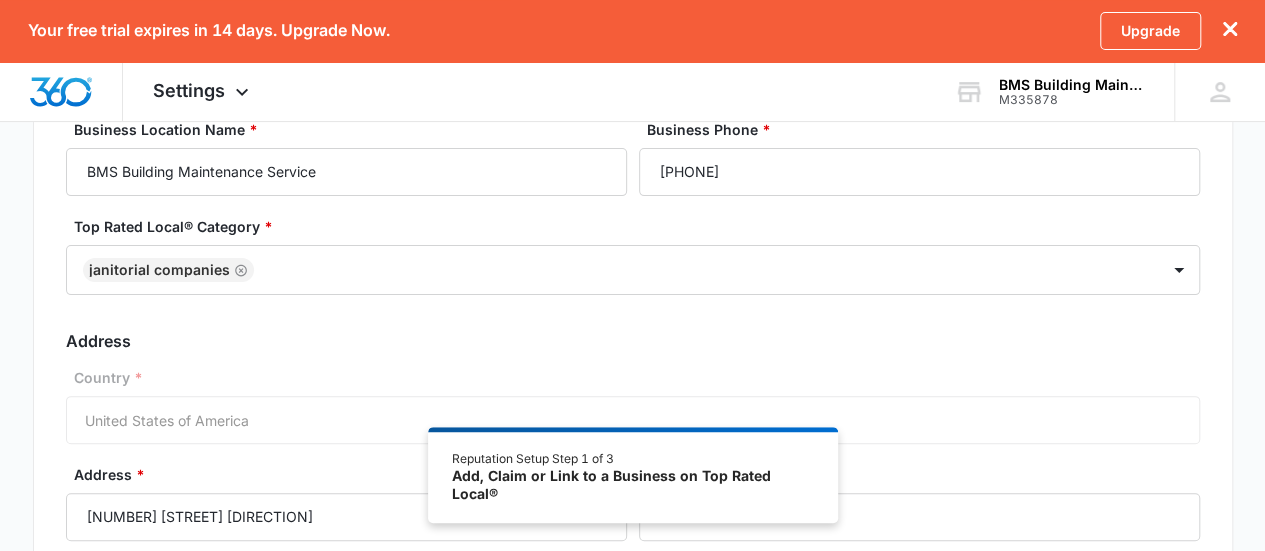 click on "Country * United States of America" at bounding box center (633, 405) 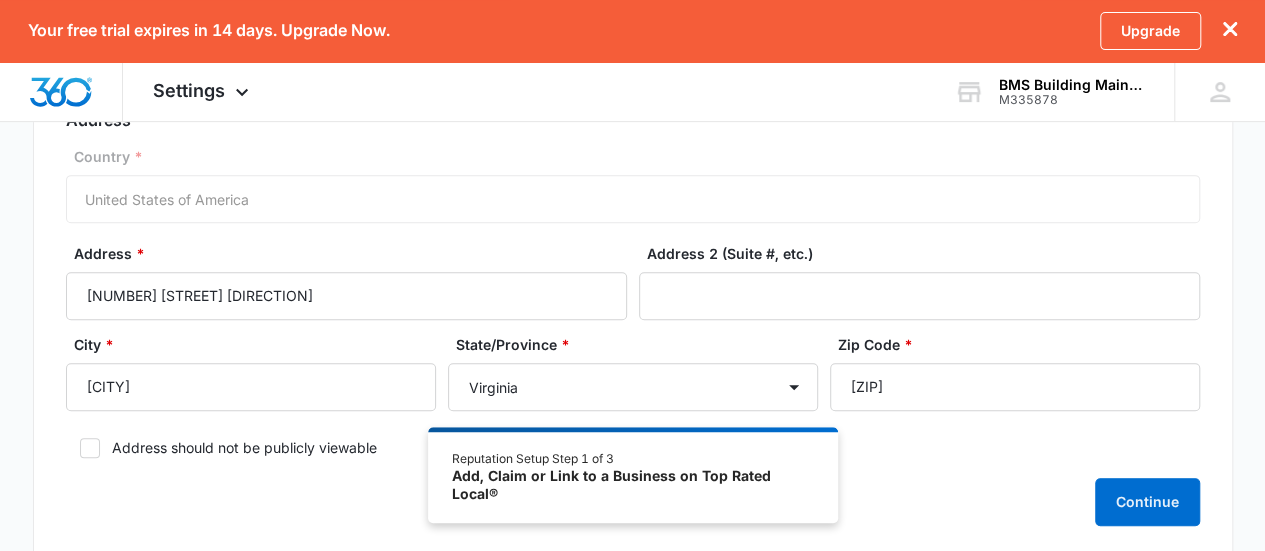 scroll, scrollTop: 392, scrollLeft: 0, axis: vertical 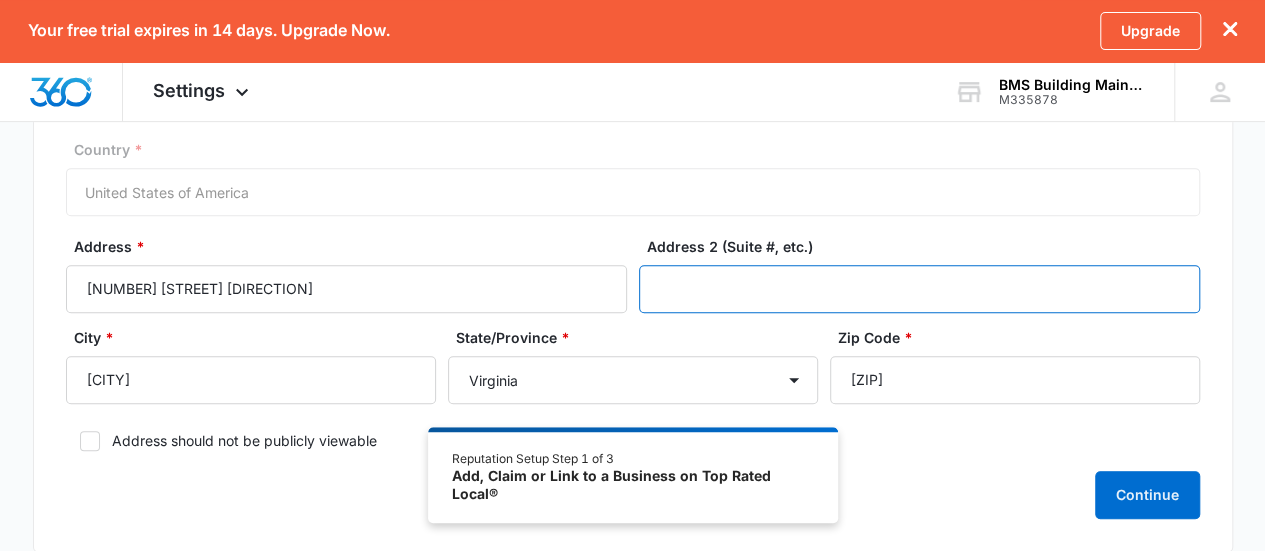 click on "Address 2 (Suite #, etc.)" at bounding box center (919, 289) 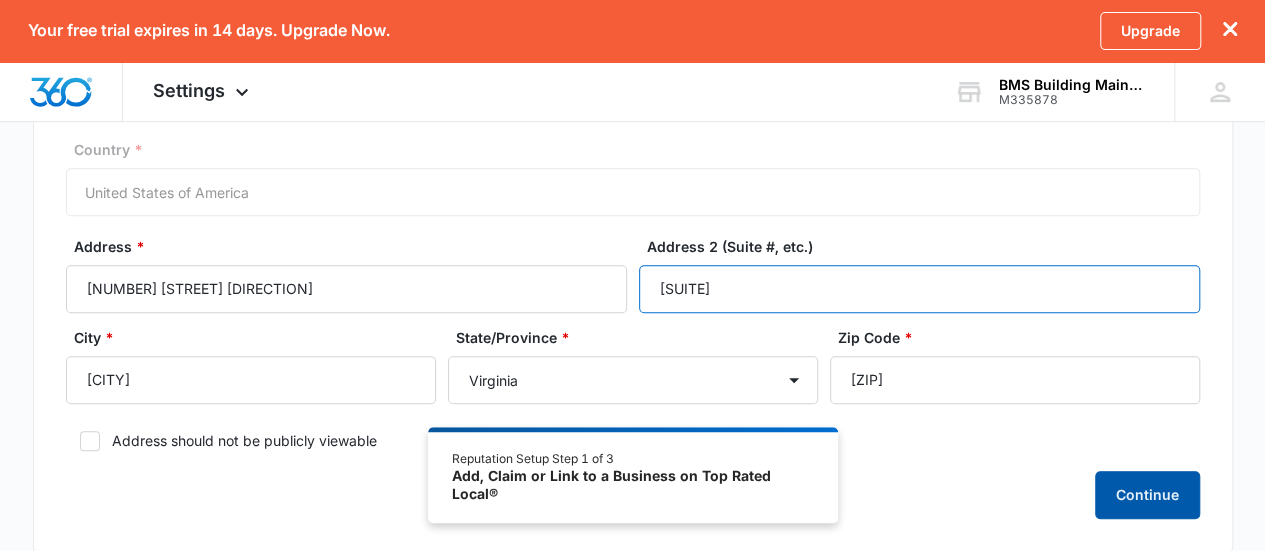 type on "Suite 504" 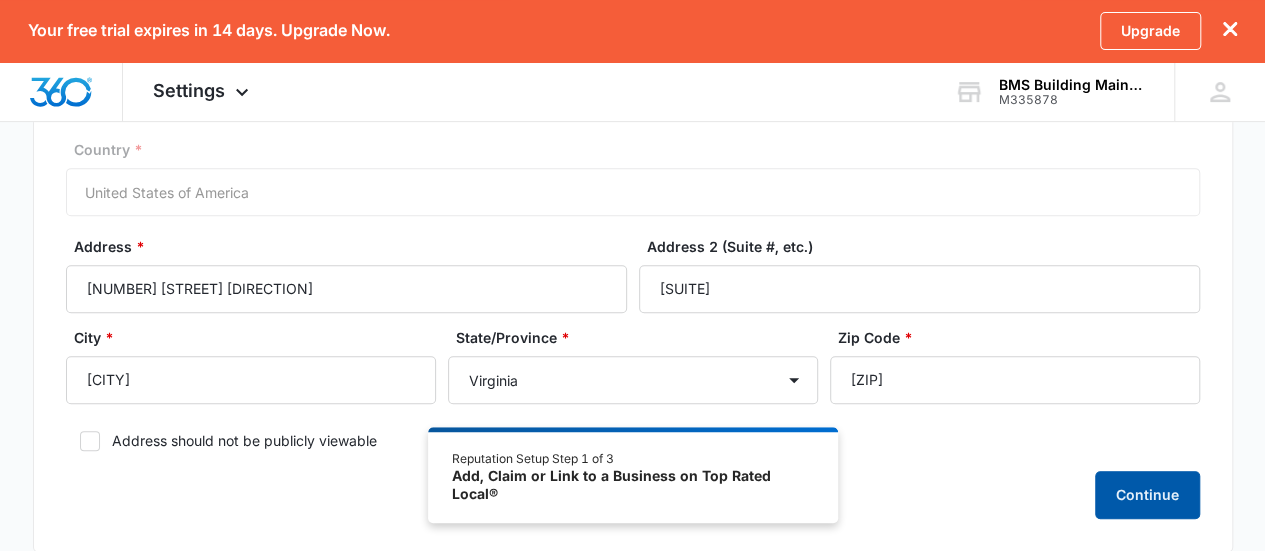 click on "Continue" at bounding box center [1147, 495] 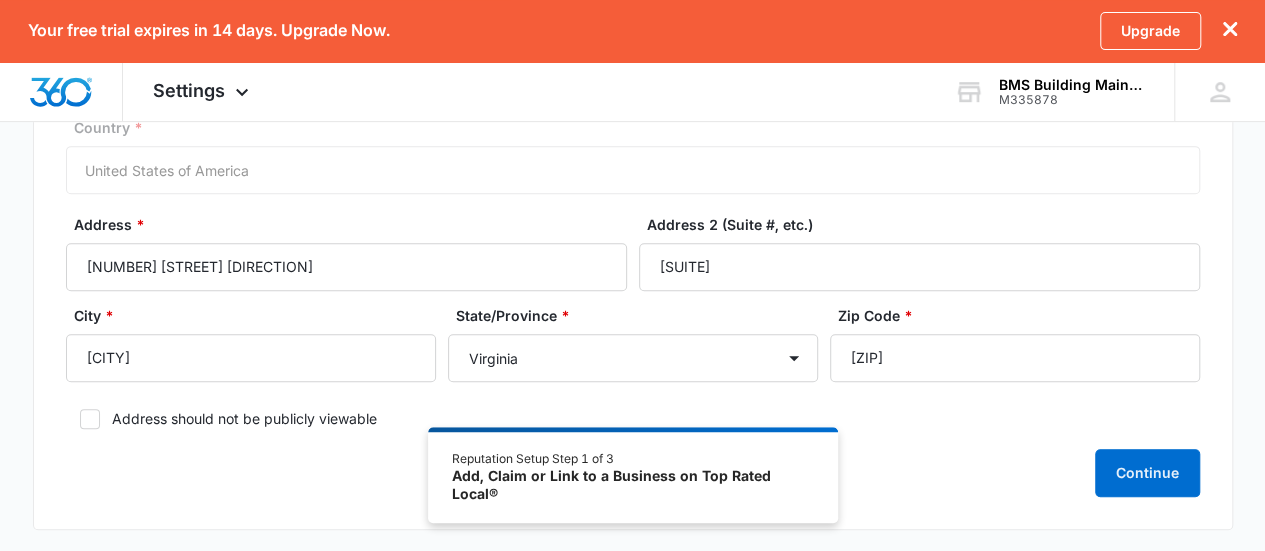 scroll, scrollTop: 412, scrollLeft: 0, axis: vertical 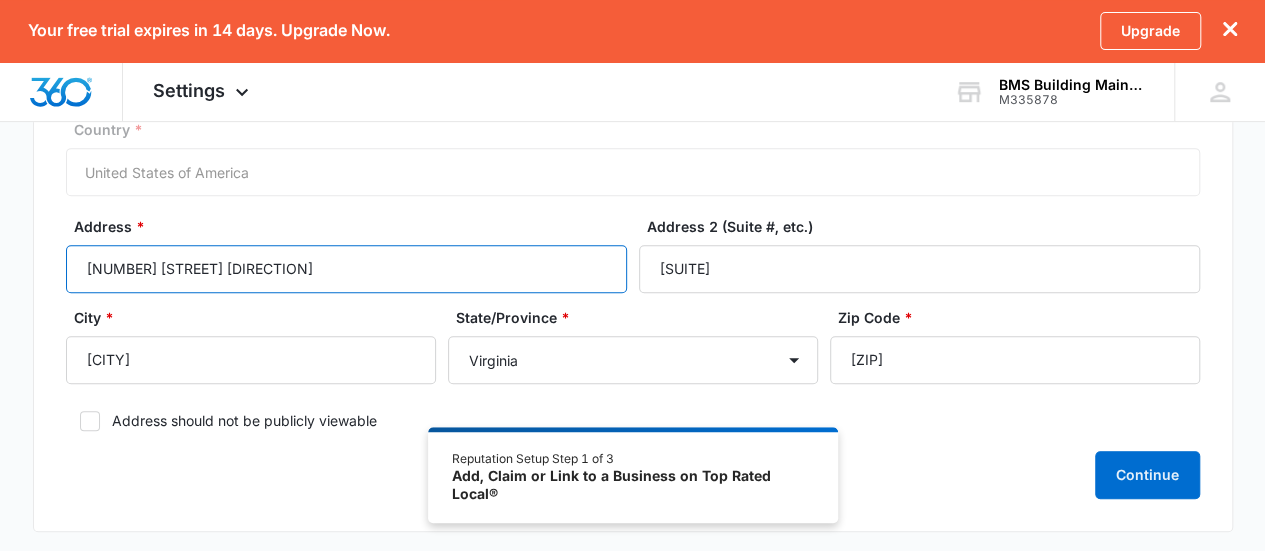 click on "251 18th Street South" at bounding box center (346, 269) 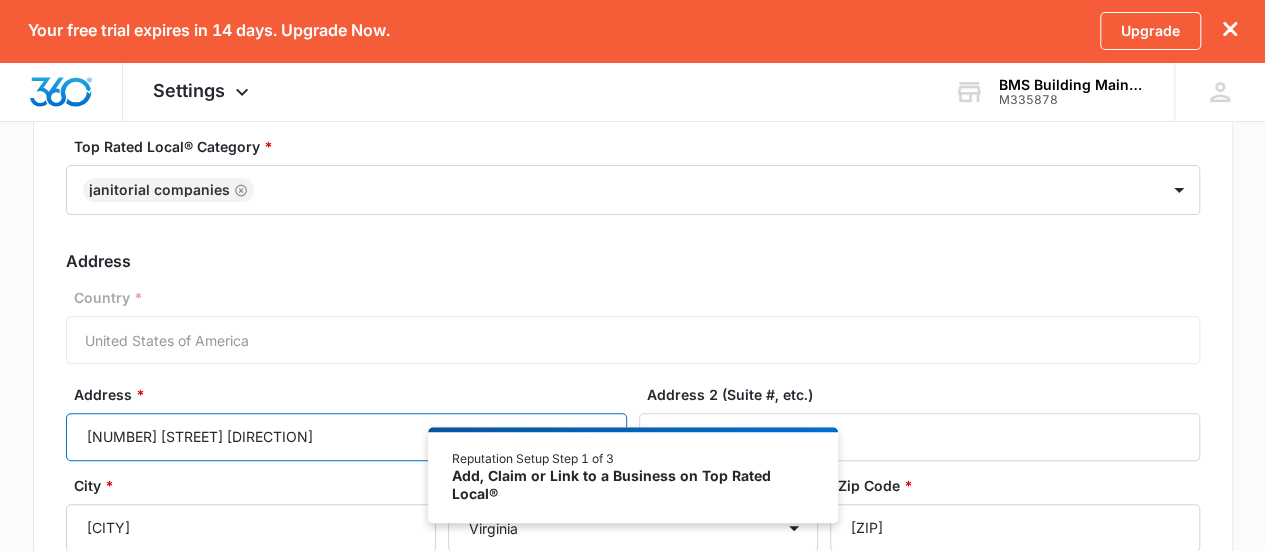 scroll, scrollTop: 248, scrollLeft: 0, axis: vertical 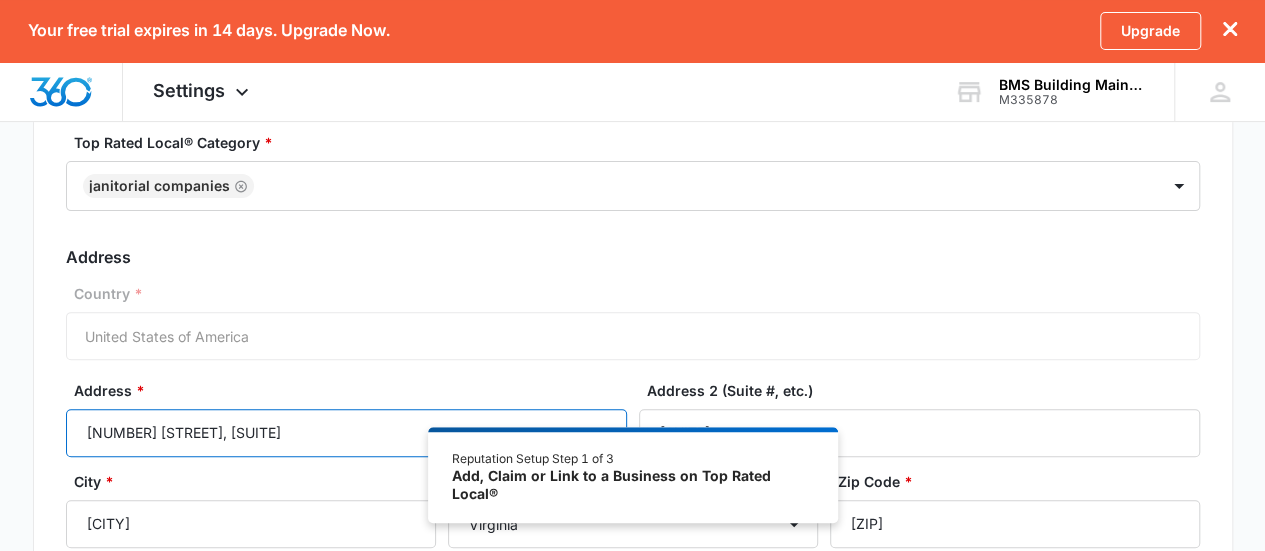 type on "11 Penn Plaza, Suite 110" 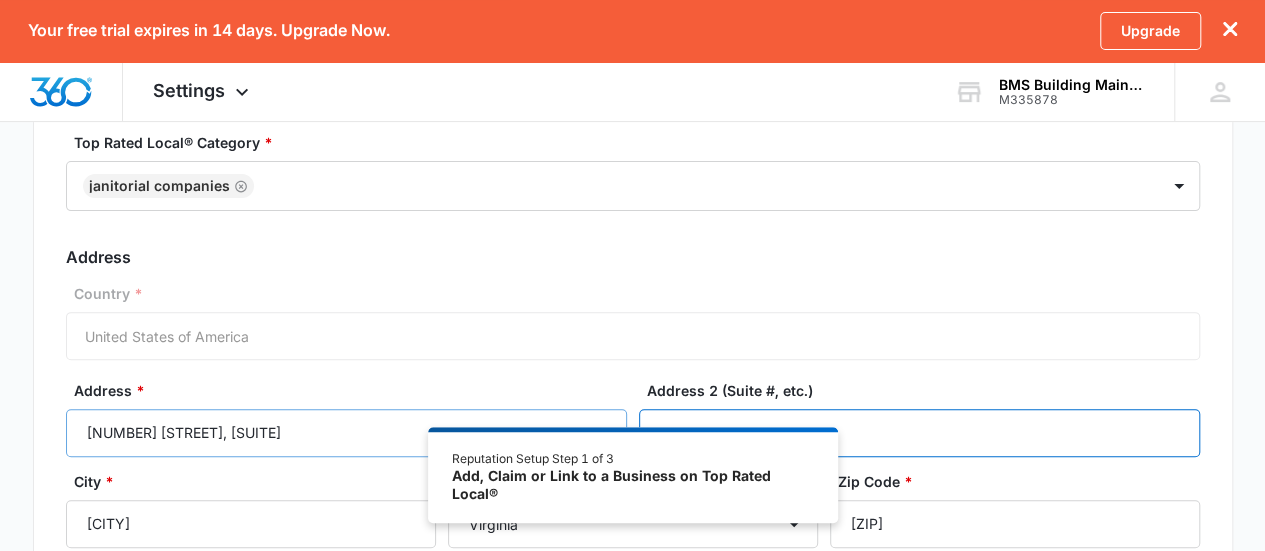 type 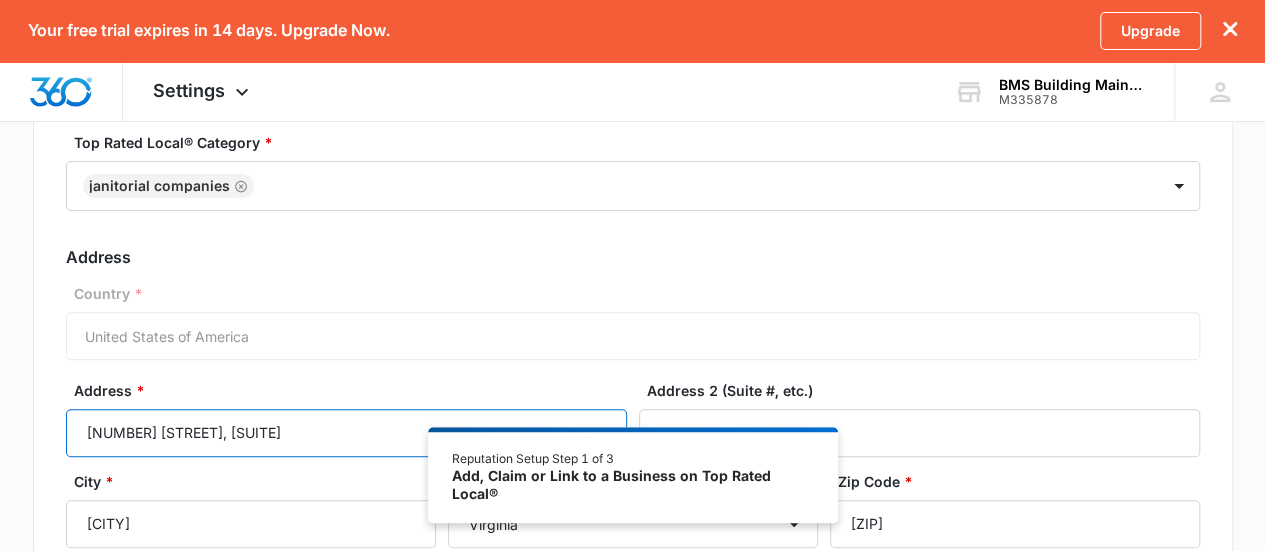 click on "11 Penn Plaza, Suite 110" at bounding box center [346, 433] 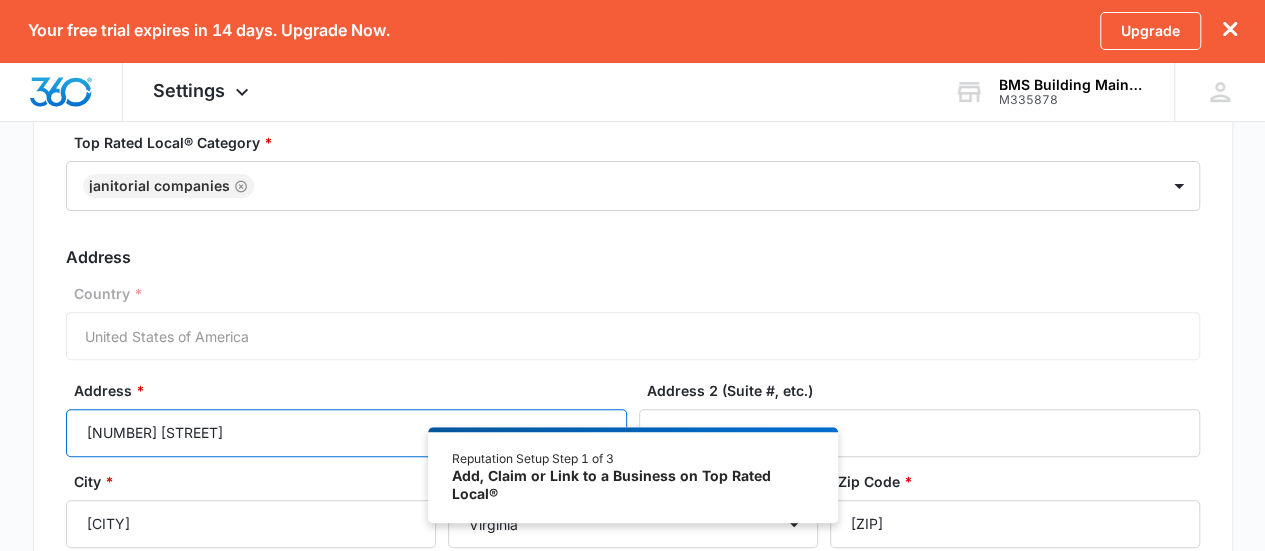 type on "11 Penn Plaza" 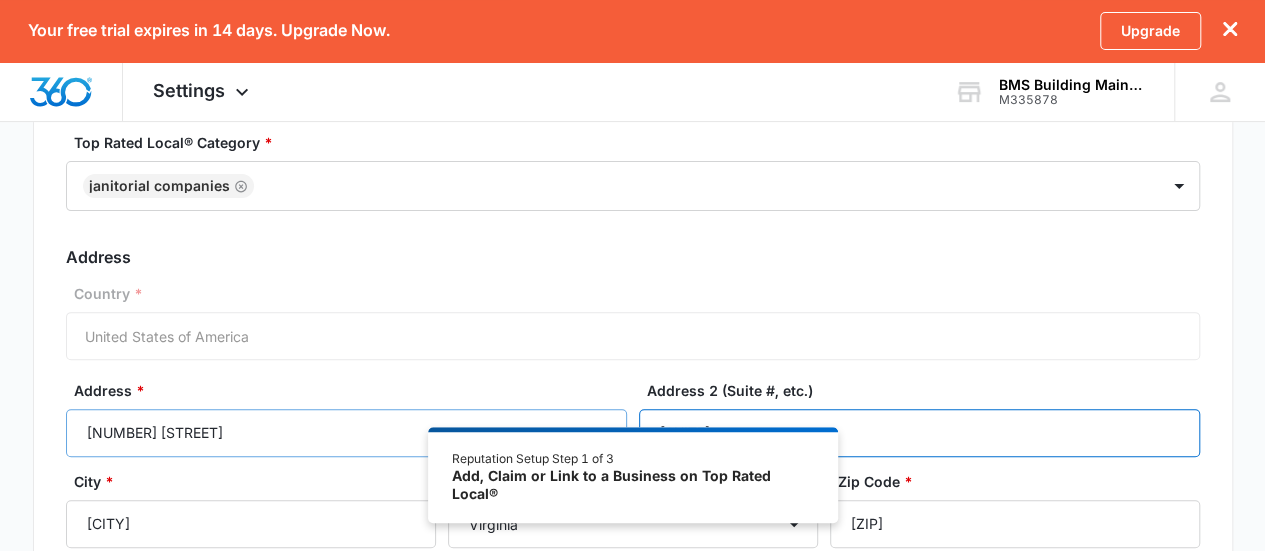 type on "Suite 110" 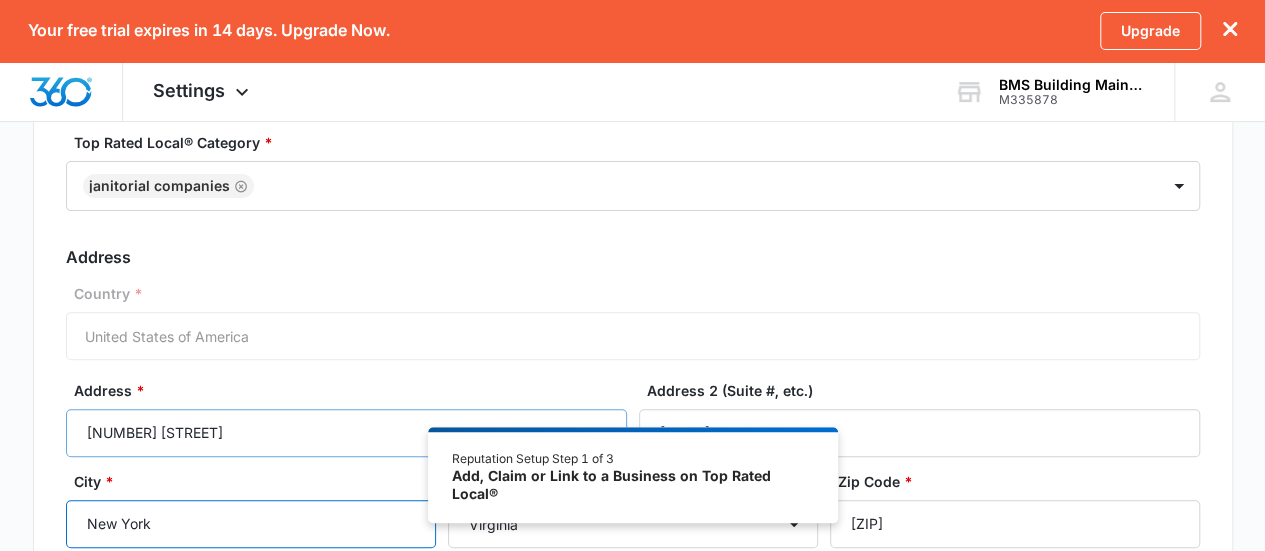 type on "New York" 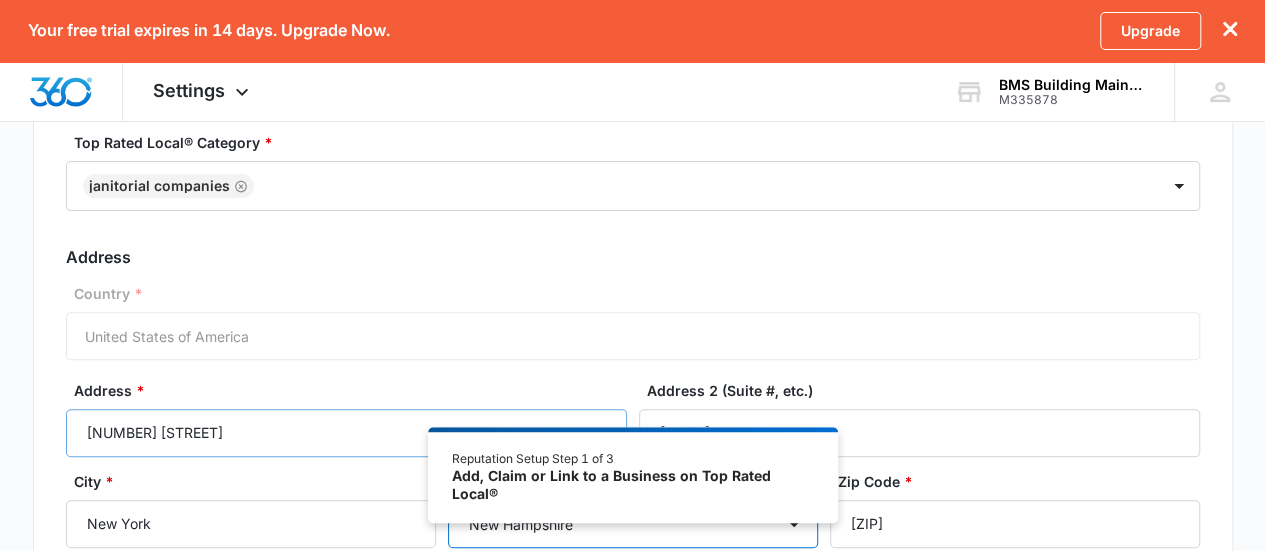 select on "New York" 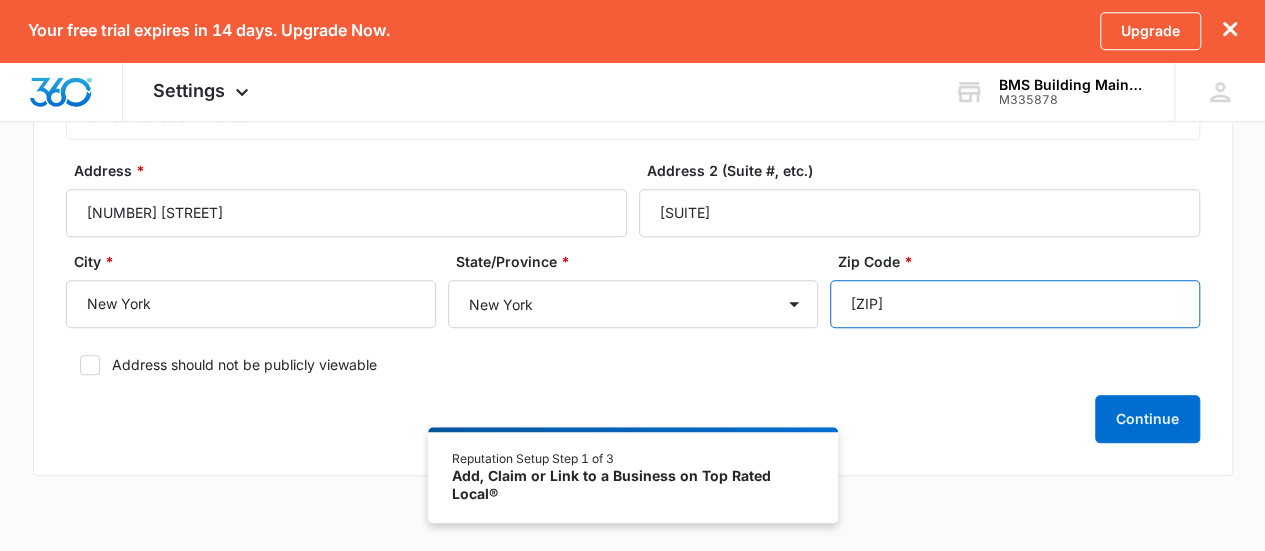 scroll, scrollTop: 518, scrollLeft: 0, axis: vertical 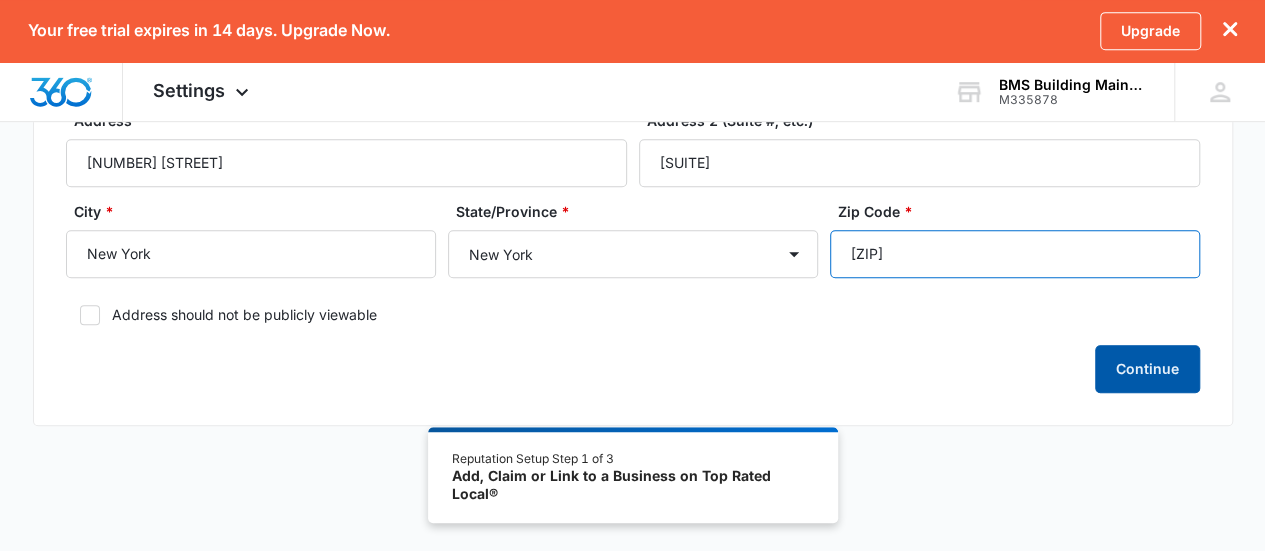 type on "10001" 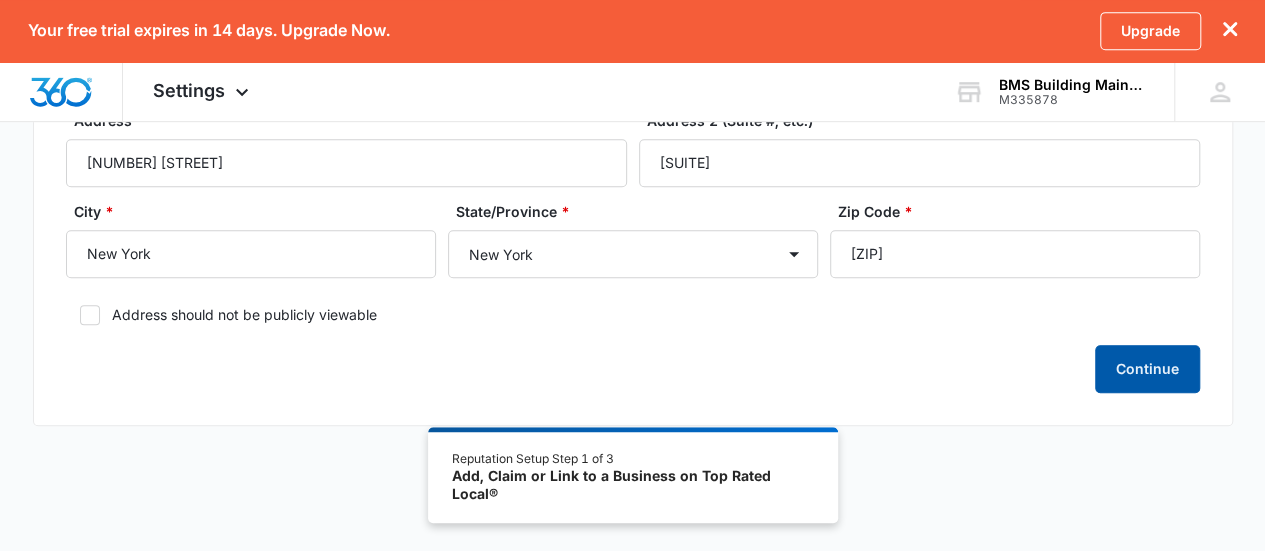 click on "Continue" at bounding box center [1147, 369] 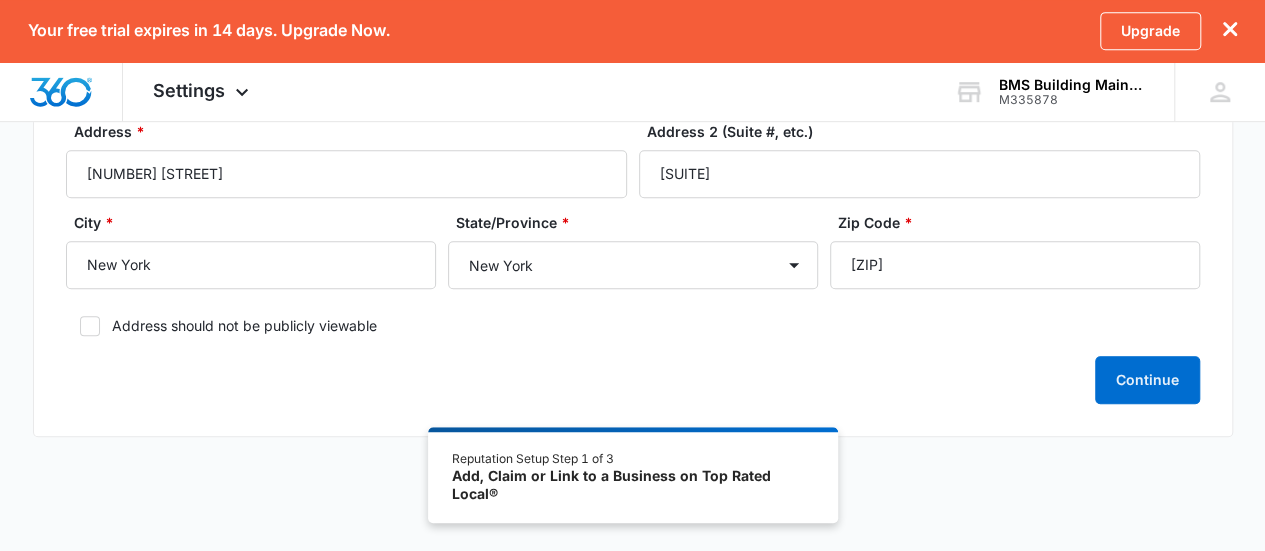 scroll, scrollTop: 518, scrollLeft: 0, axis: vertical 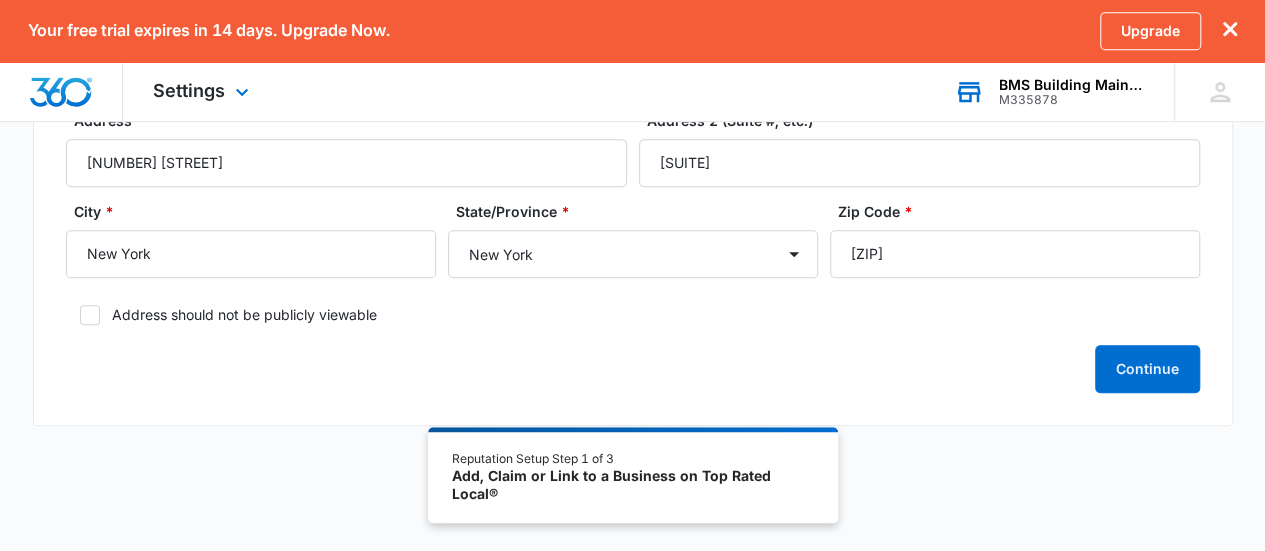 click on "BMS Building Maintenance Service" at bounding box center [1072, 85] 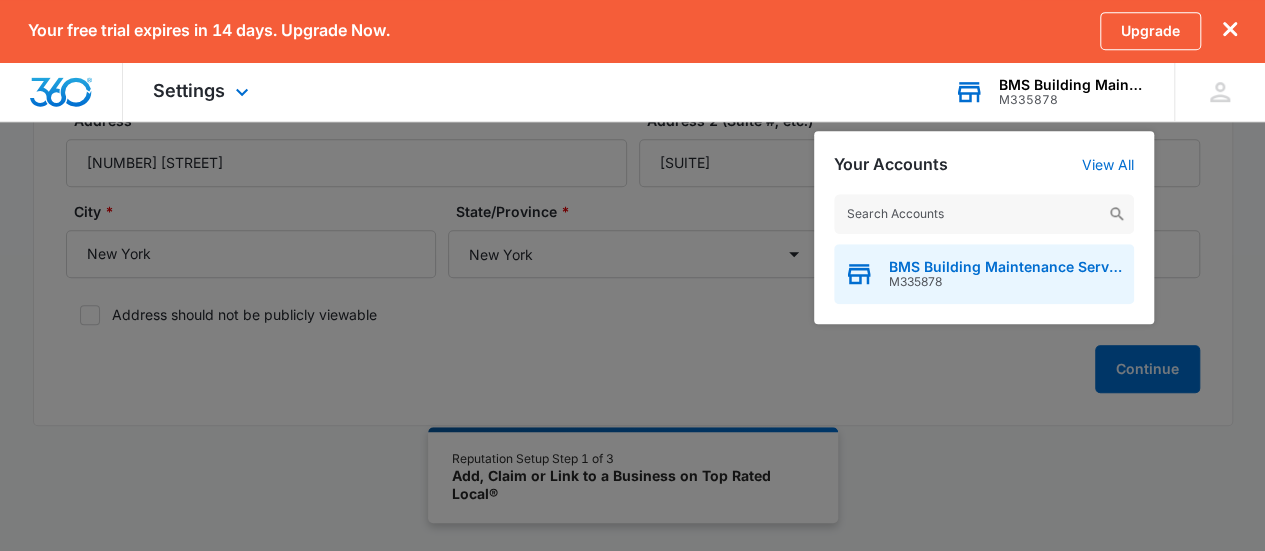 click on "BMS Building Maintenance Service" at bounding box center [1006, 267] 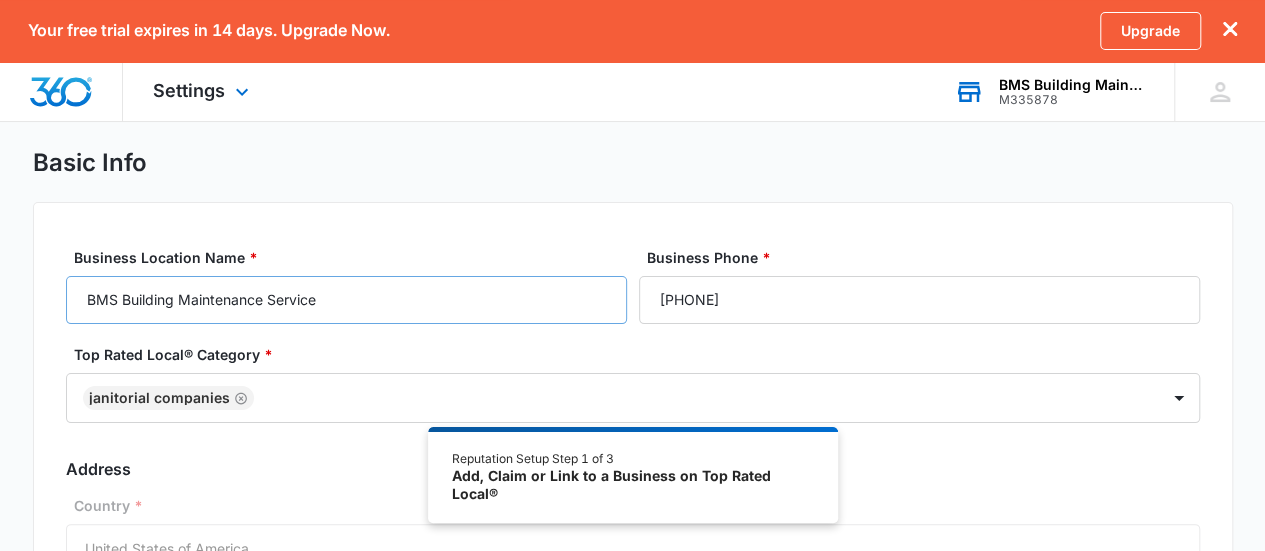 scroll, scrollTop: 0, scrollLeft: 0, axis: both 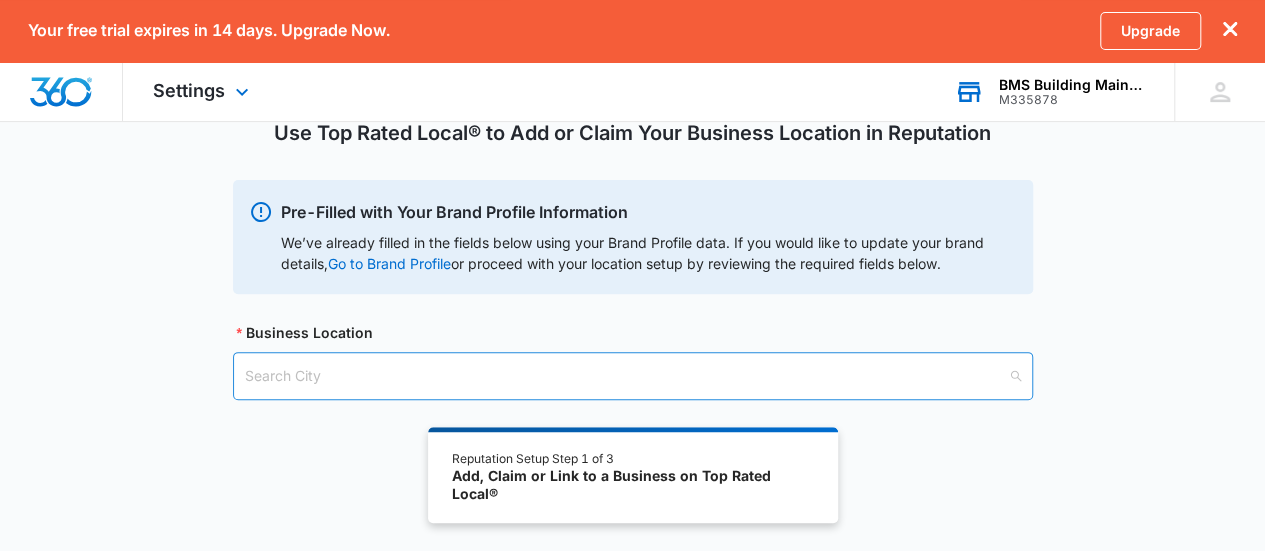 click at bounding box center (626, 376) 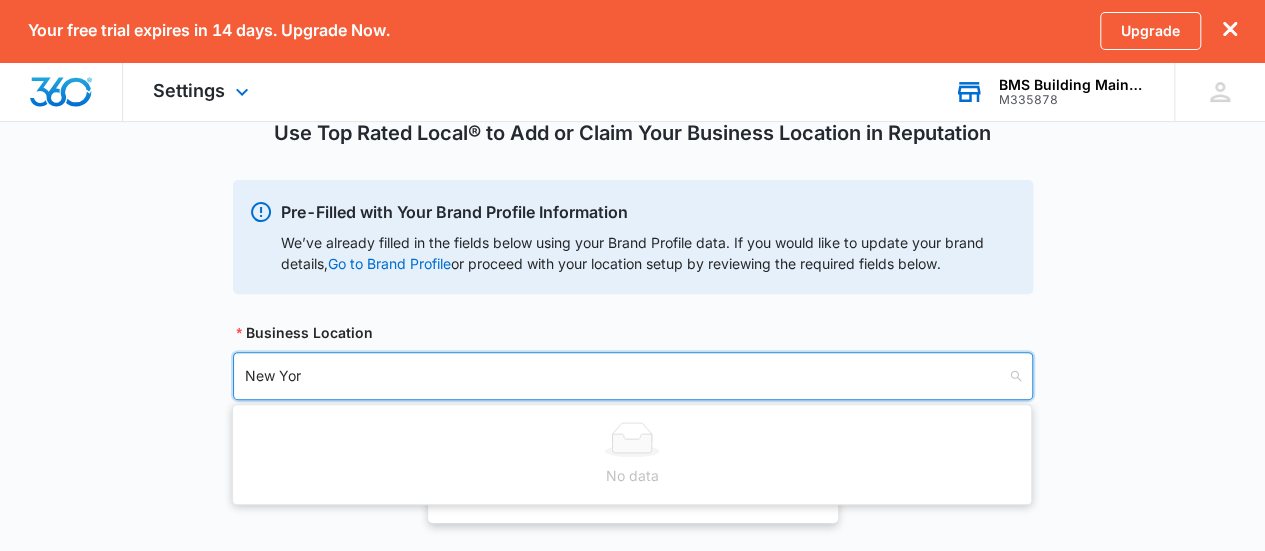 type on "New York" 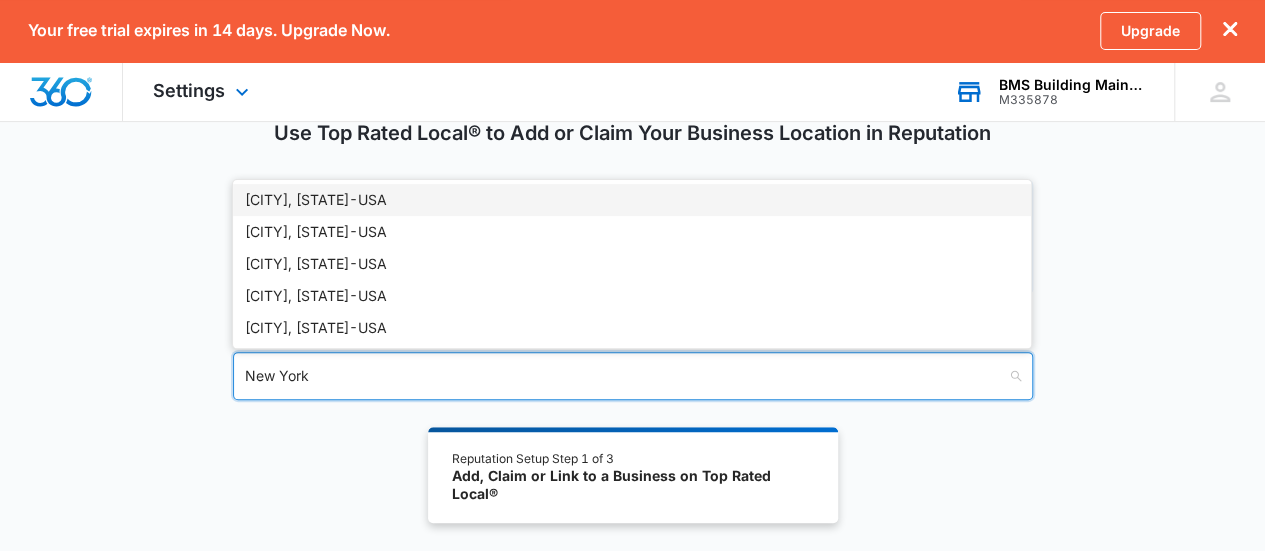 click on "New York, NY  -  USA" at bounding box center [632, 200] 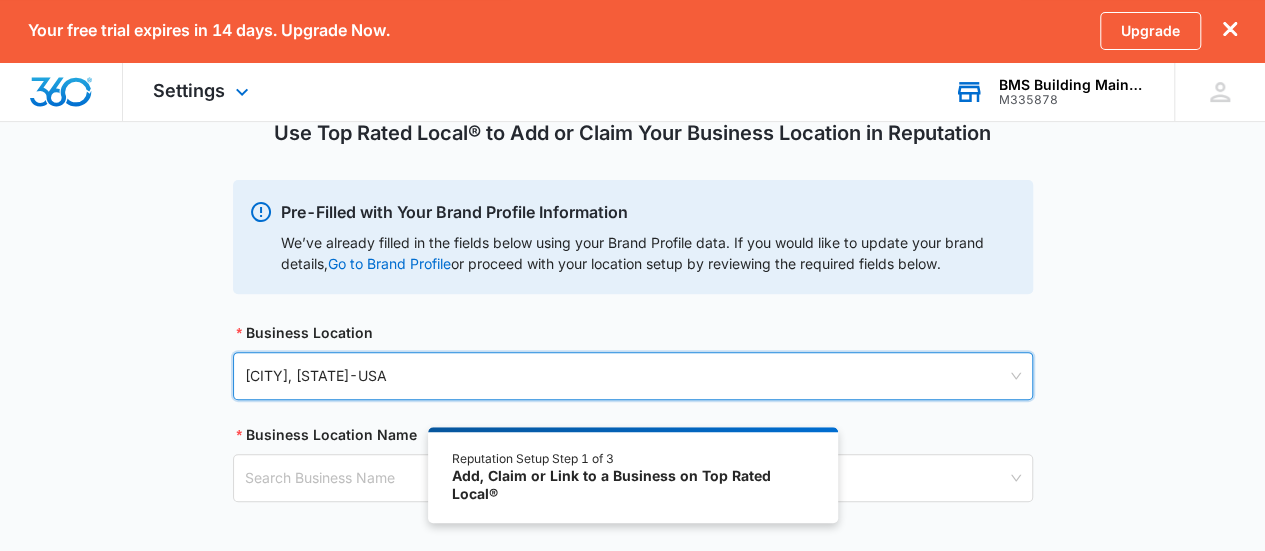 scroll, scrollTop: 332, scrollLeft: 0, axis: vertical 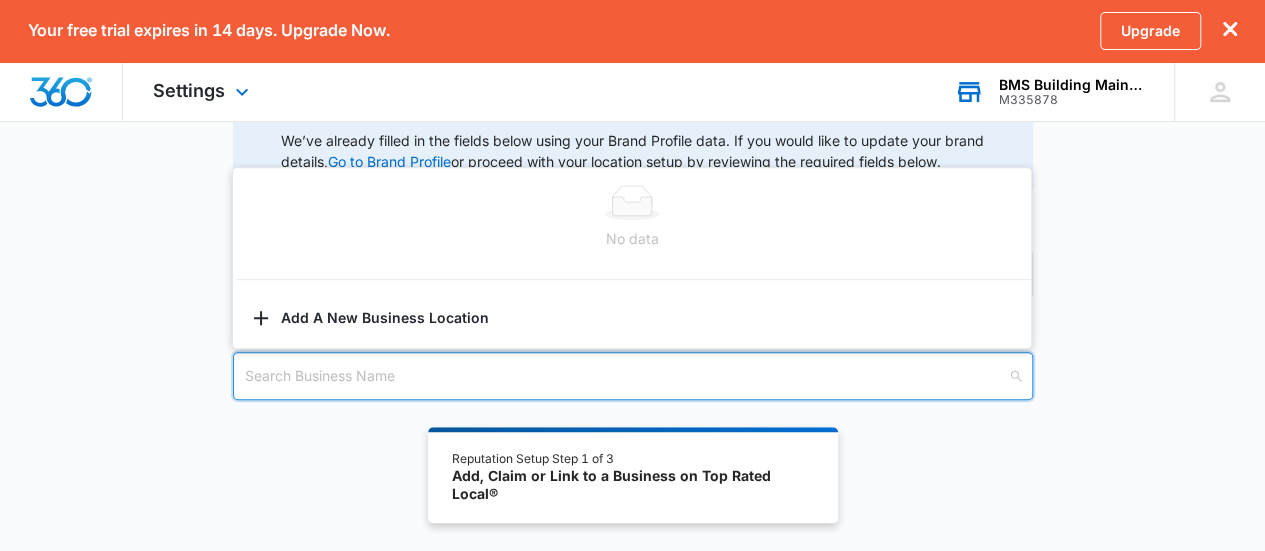 click at bounding box center [626, 376] 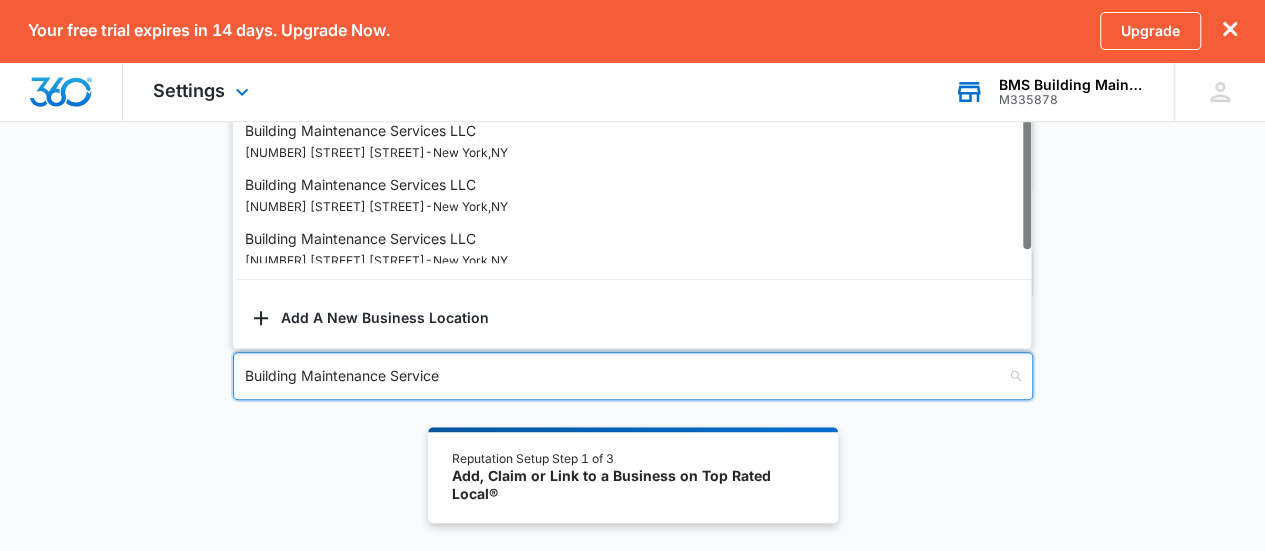 type on "Building Maintenance Services" 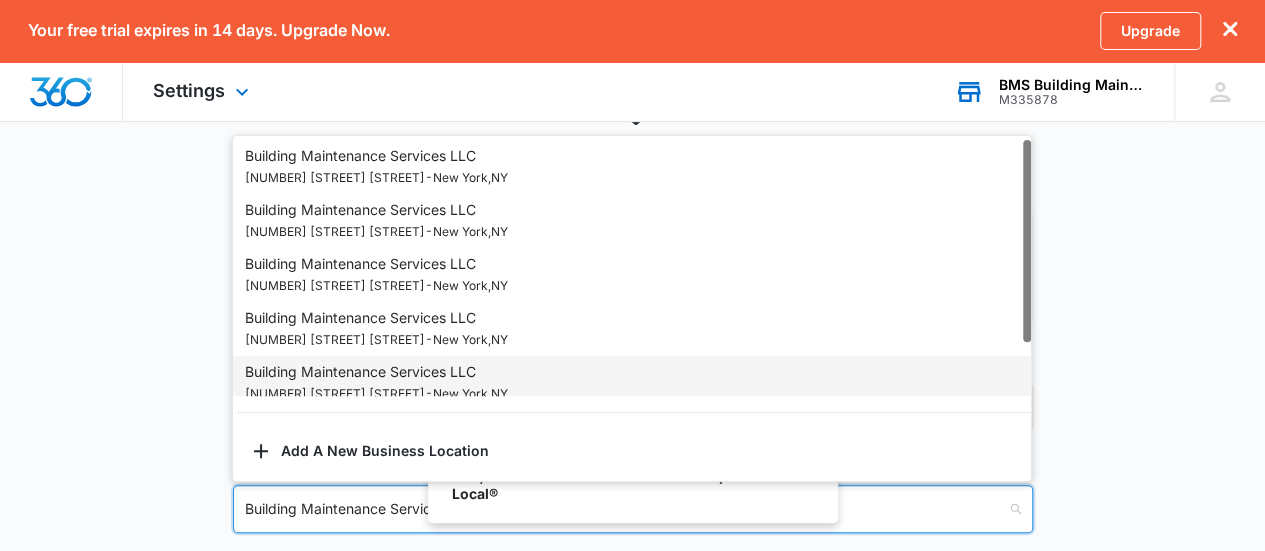 scroll, scrollTop: 125, scrollLeft: 0, axis: vertical 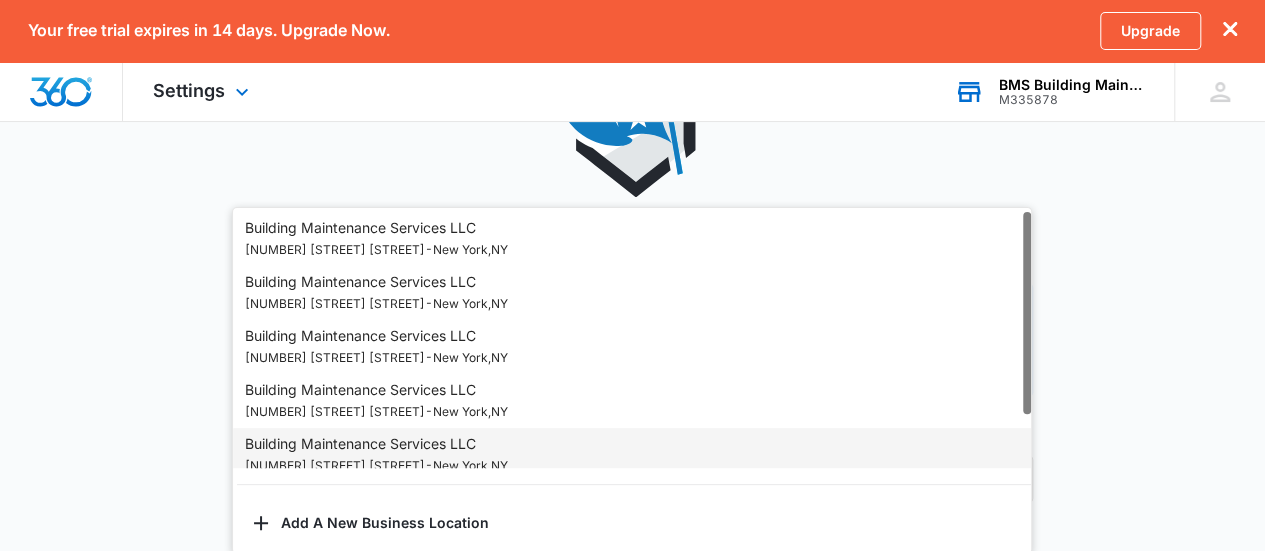 click on "Building Maintenance Services LLC 909 Third Avenue  -  New York ,  NY" at bounding box center [376, 239] 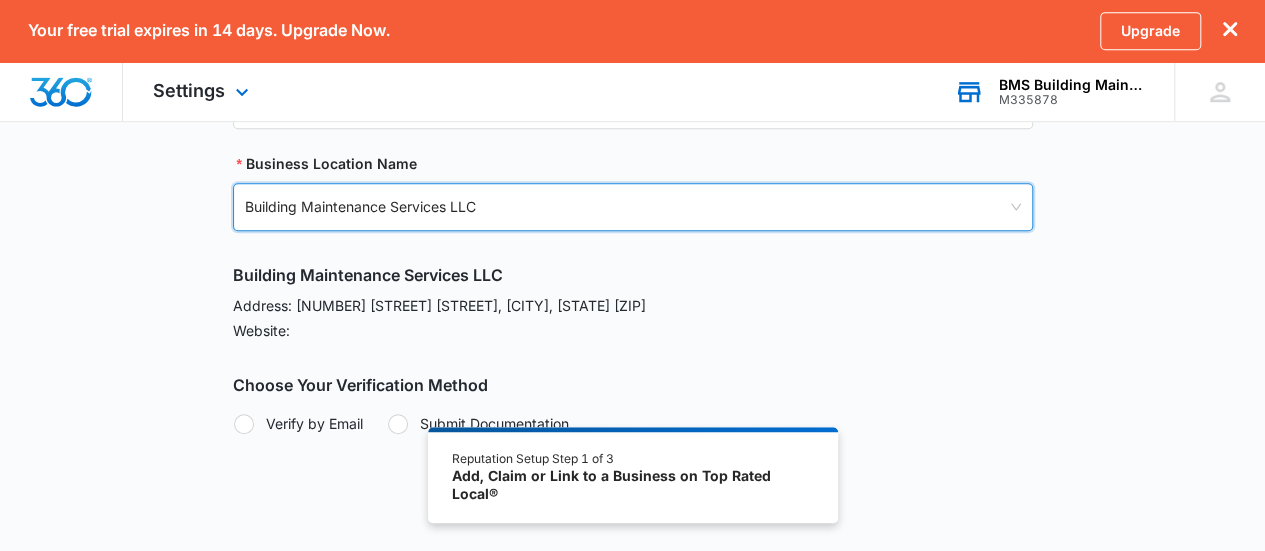 scroll, scrollTop: 542, scrollLeft: 0, axis: vertical 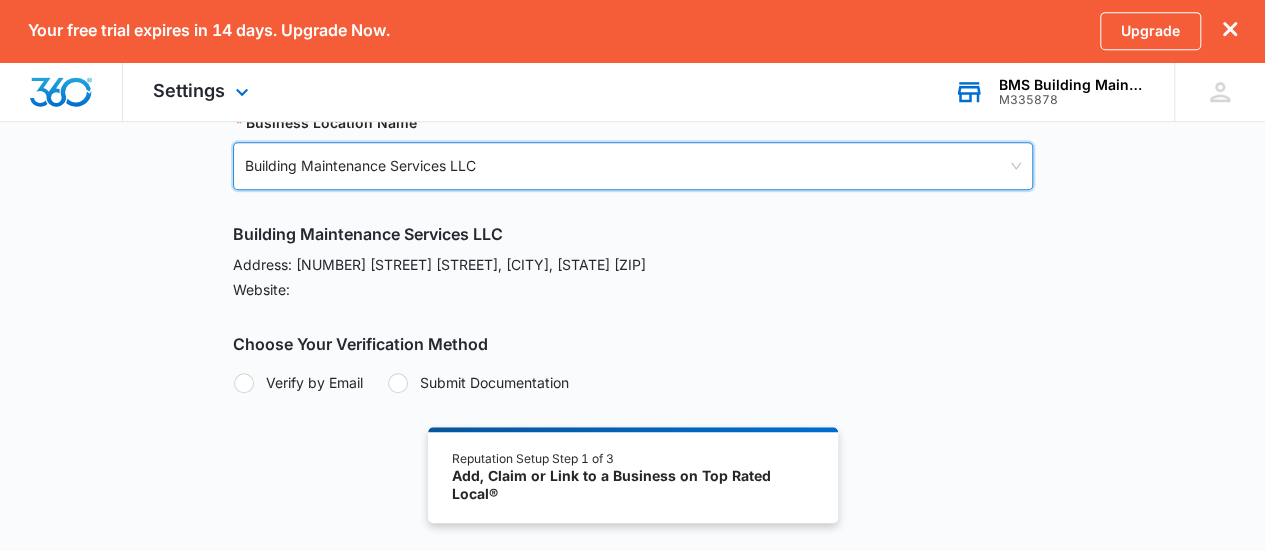 click at bounding box center (244, 383) 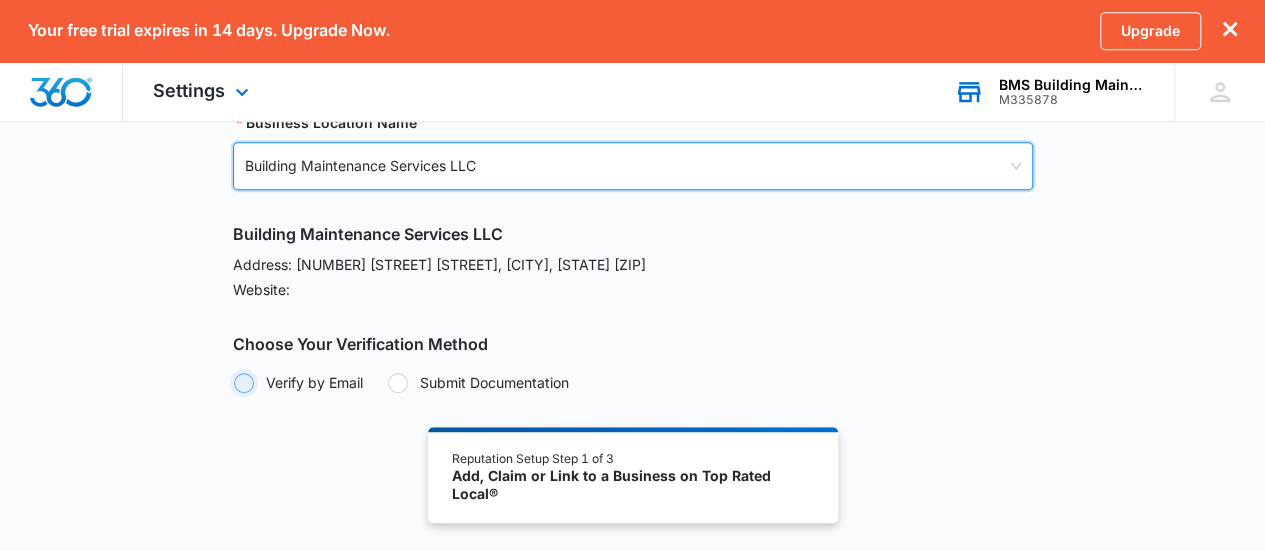 click on "Verify by Email" at bounding box center (233, 382) 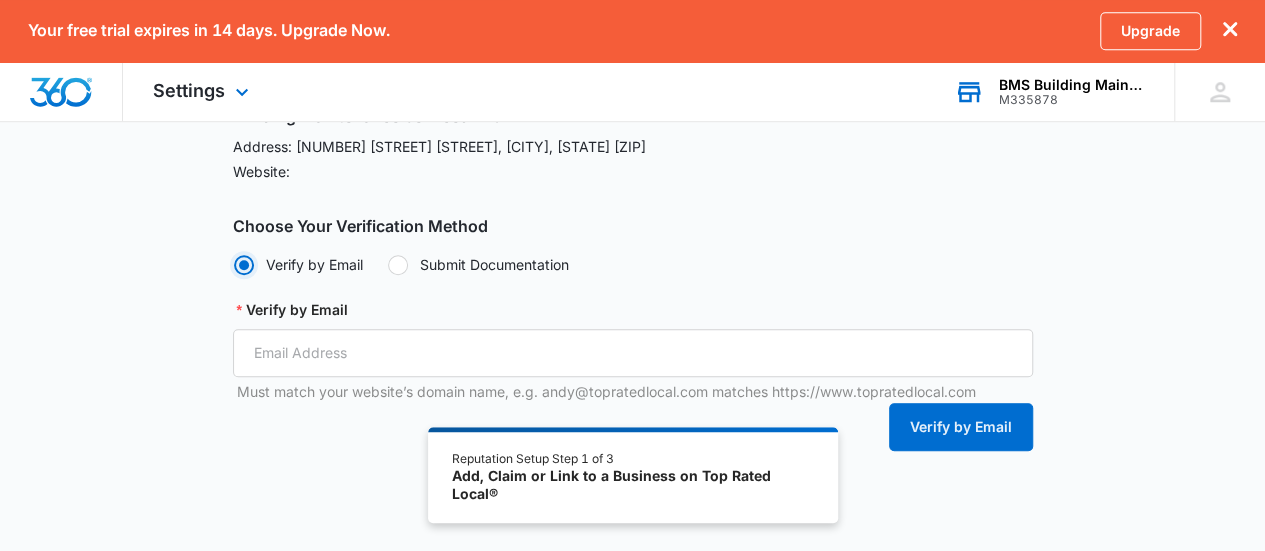 scroll, scrollTop: 664, scrollLeft: 0, axis: vertical 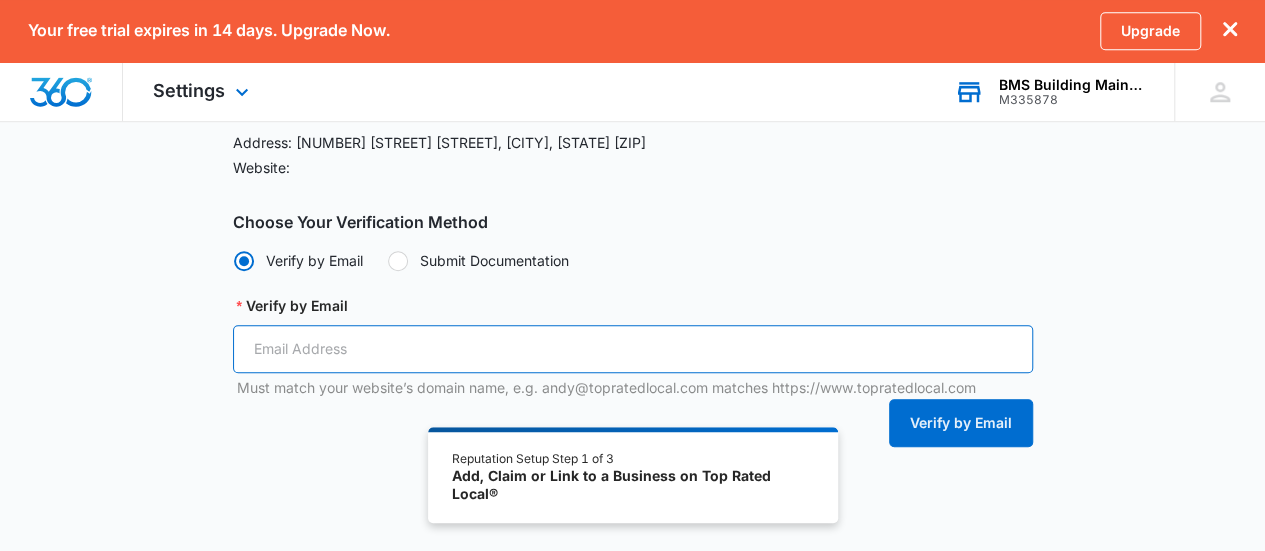 click on "Verify by Email" at bounding box center (633, 349) 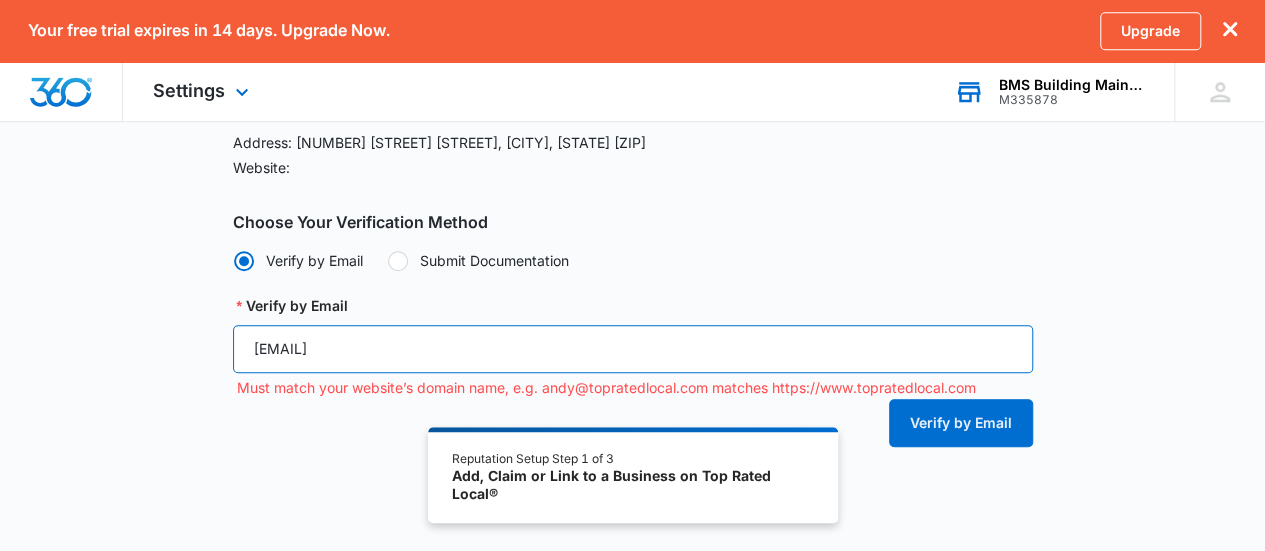 type on "[EMAIL]" 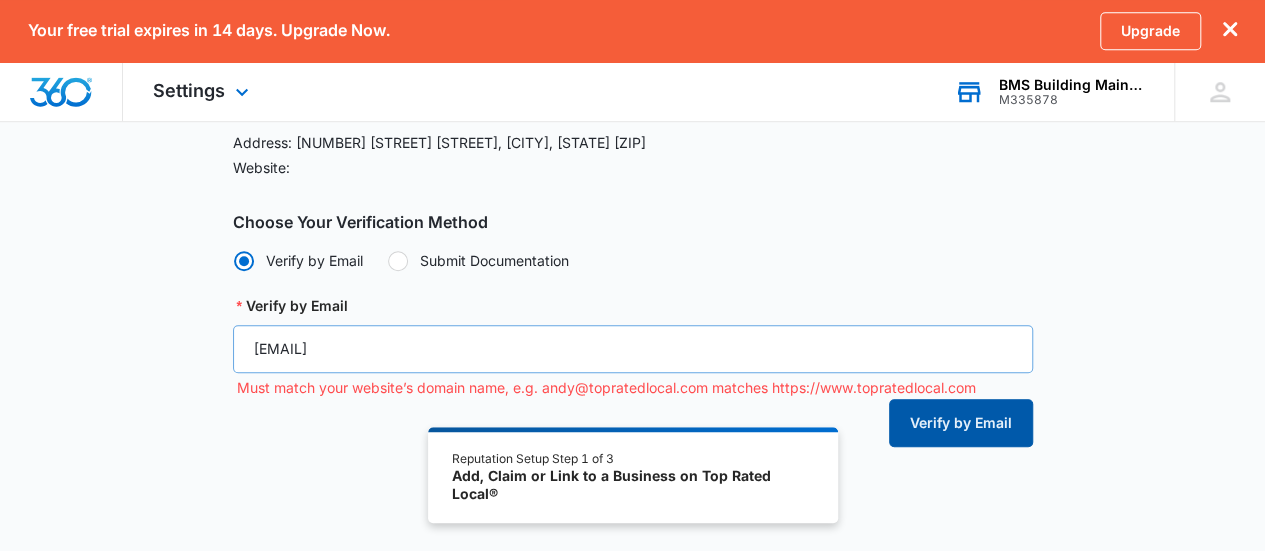 type 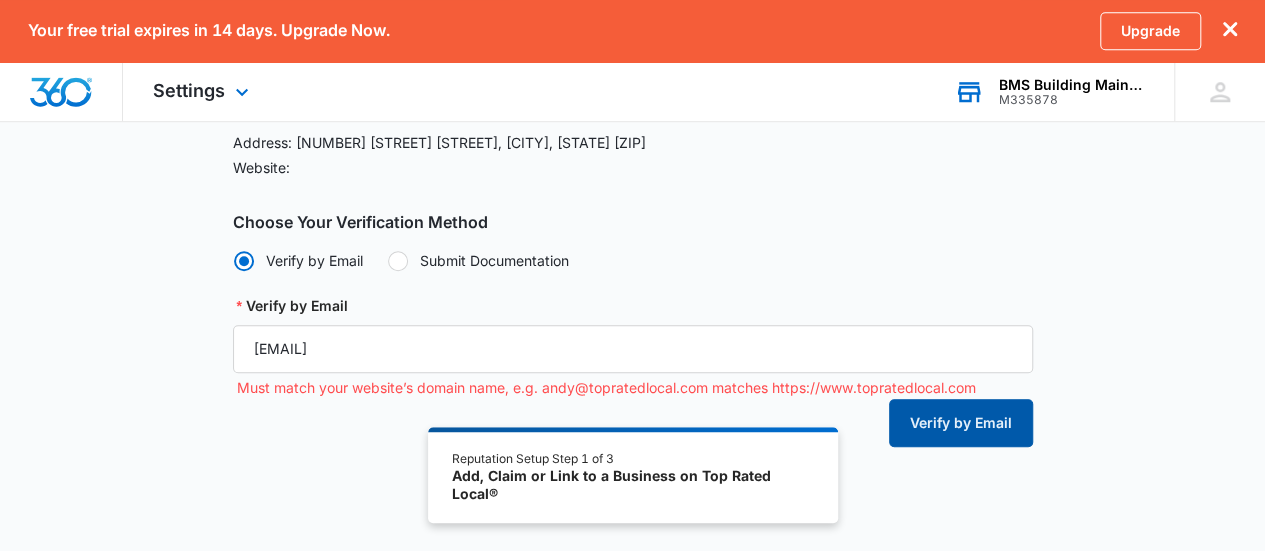 click on "Verify by Email" at bounding box center [961, 423] 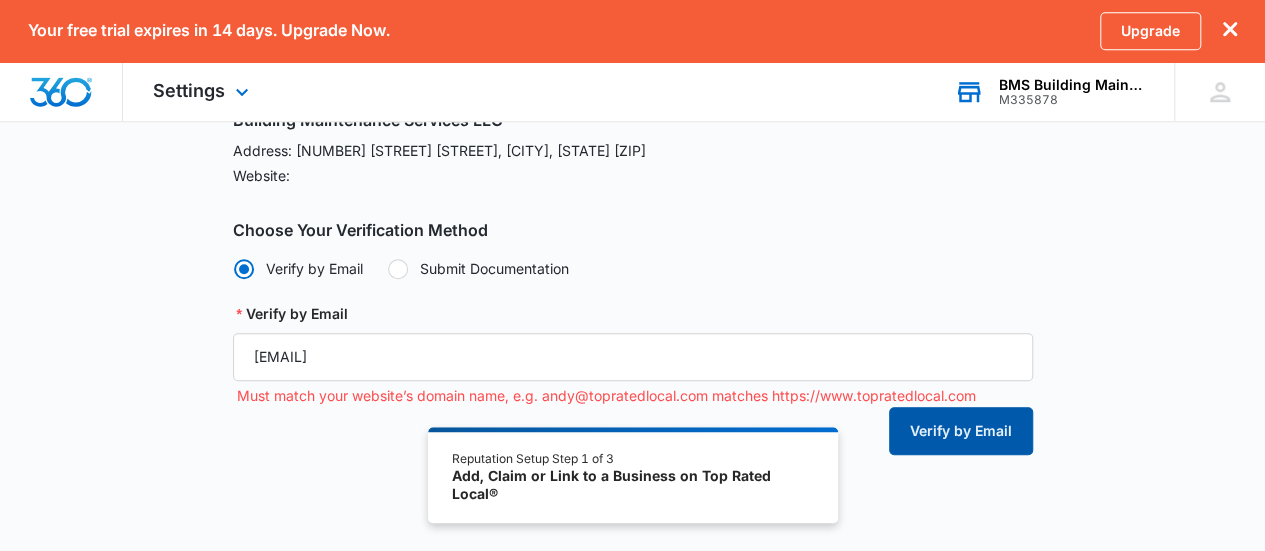 scroll, scrollTop: 654, scrollLeft: 0, axis: vertical 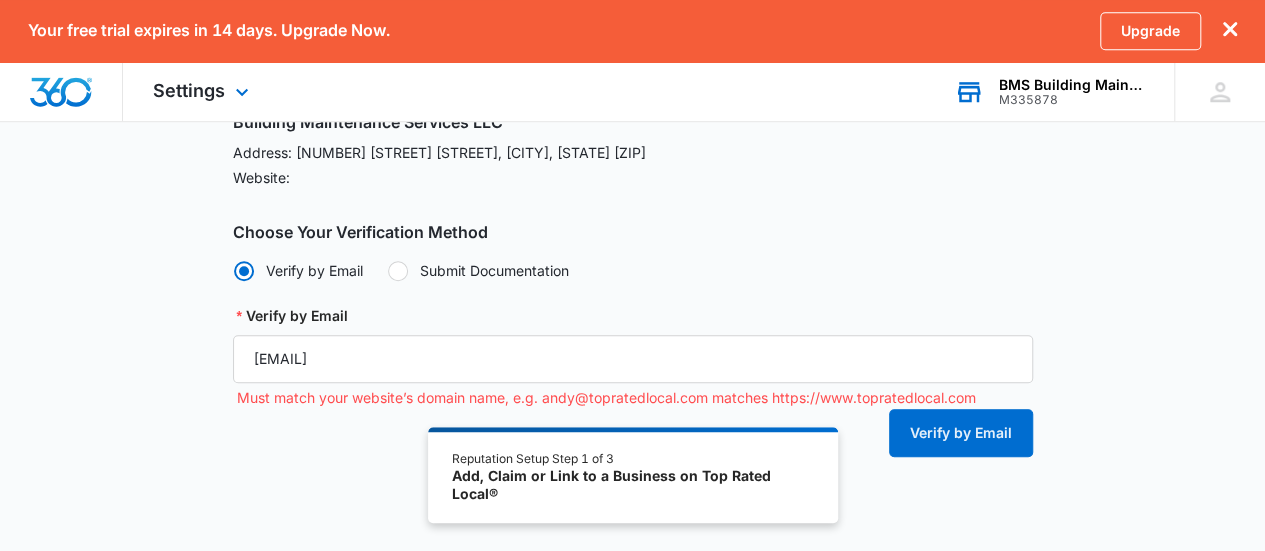 click at bounding box center (398, 271) 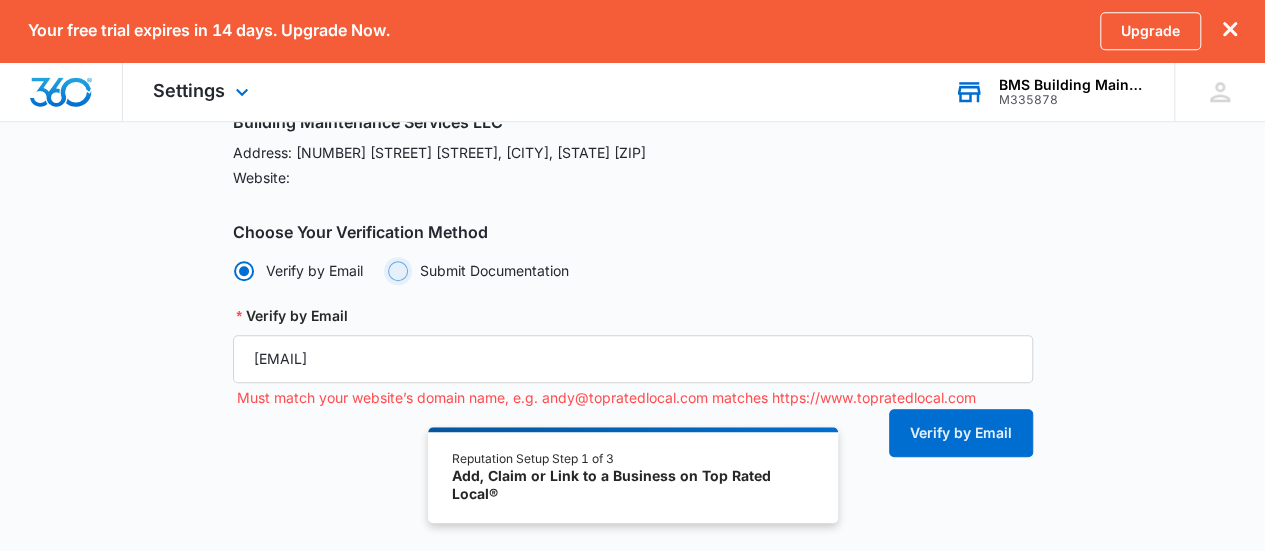 click on "Submit Documentation" at bounding box center (387, 270) 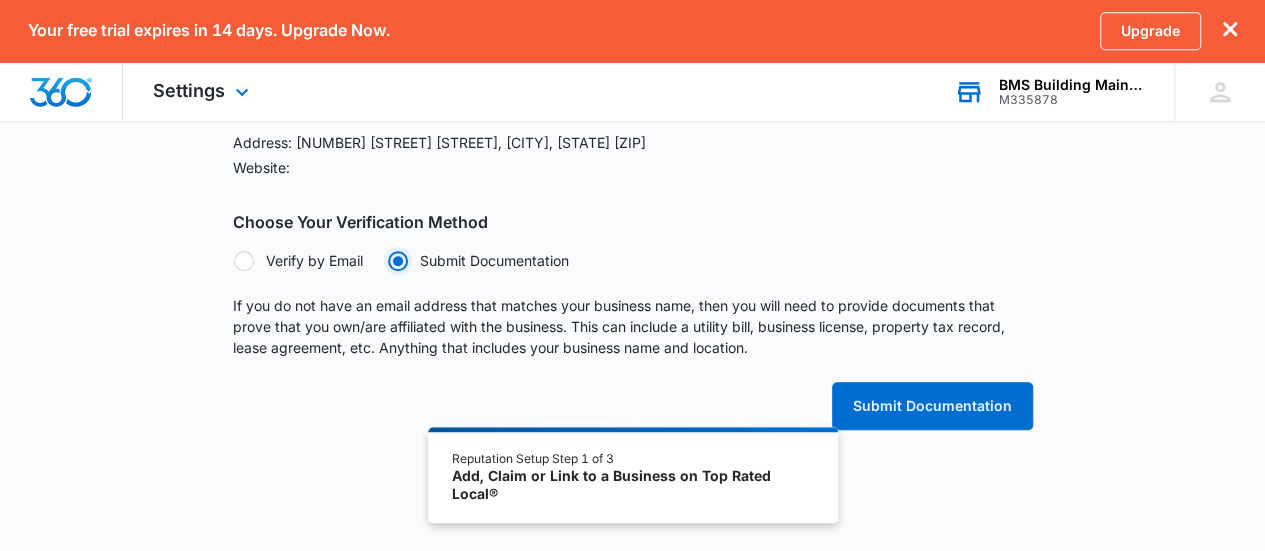 scroll, scrollTop: 663, scrollLeft: 0, axis: vertical 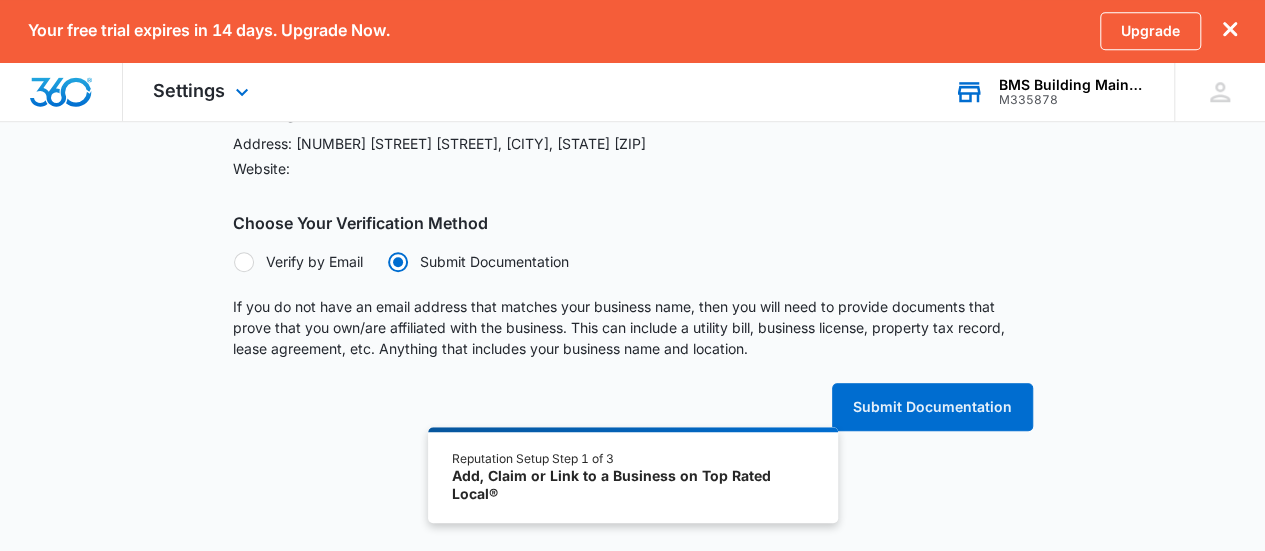 click on "Verify by Email" at bounding box center [298, 261] 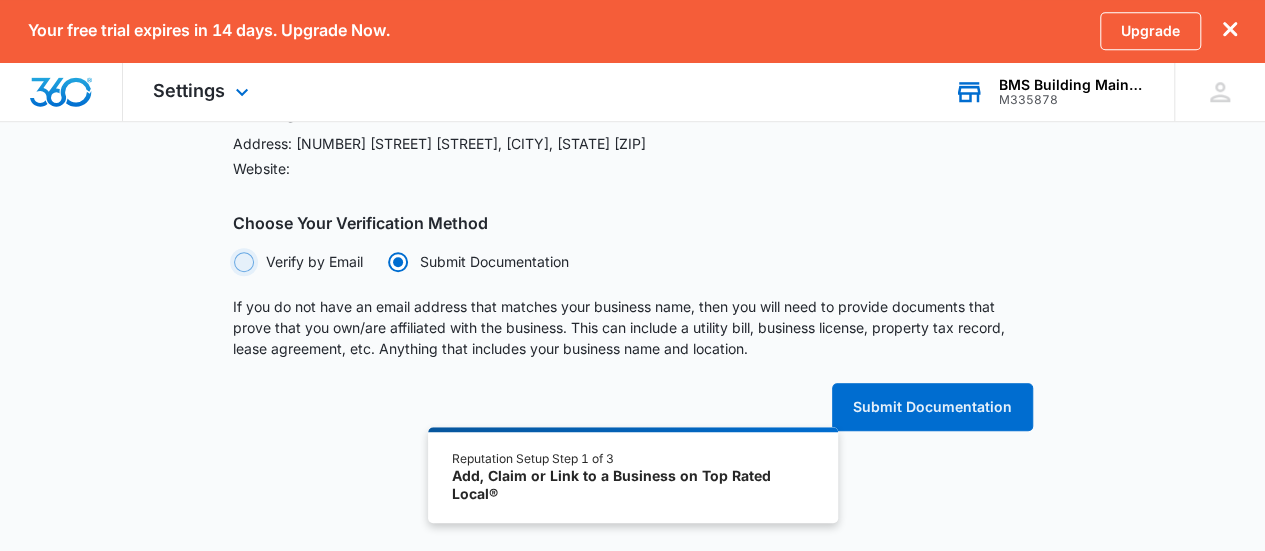 radio on "true" 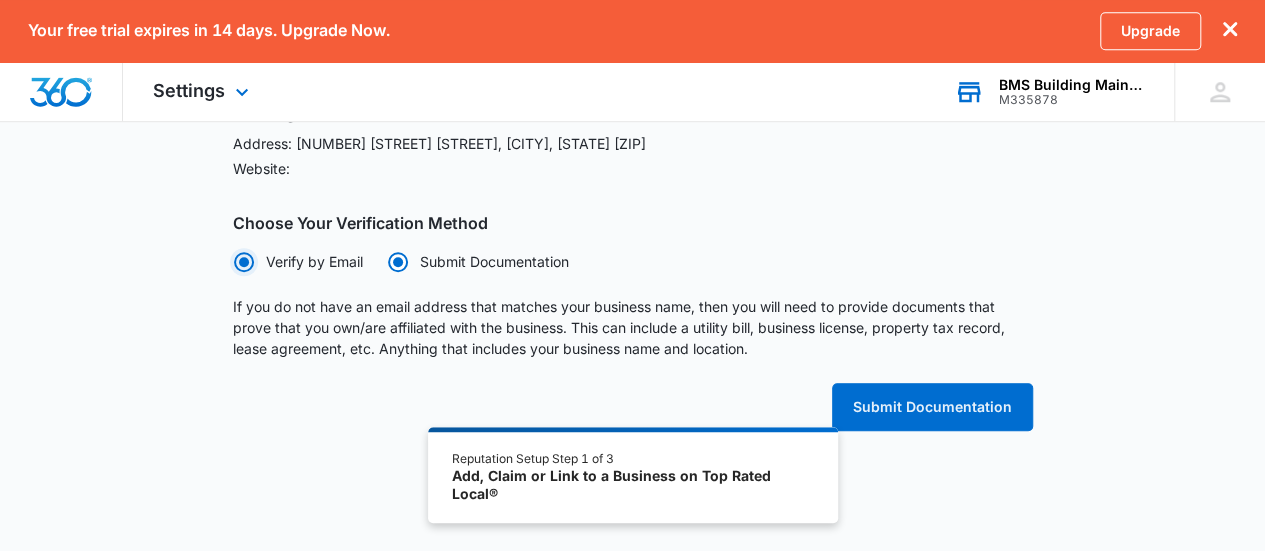 radio on "false" 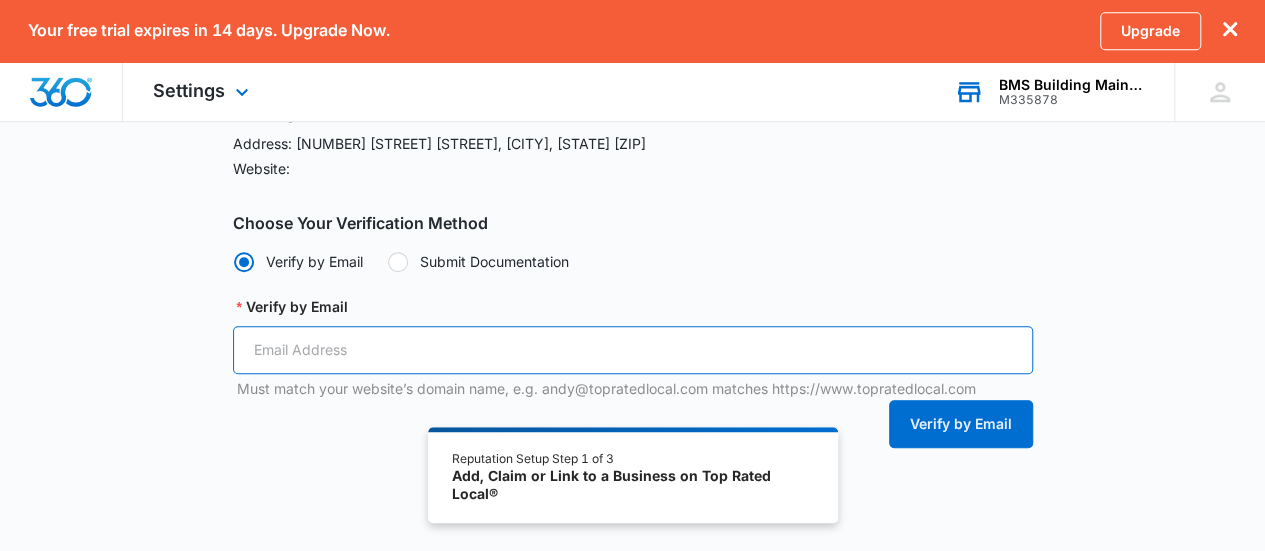 click on "Verify by Email" at bounding box center [633, 350] 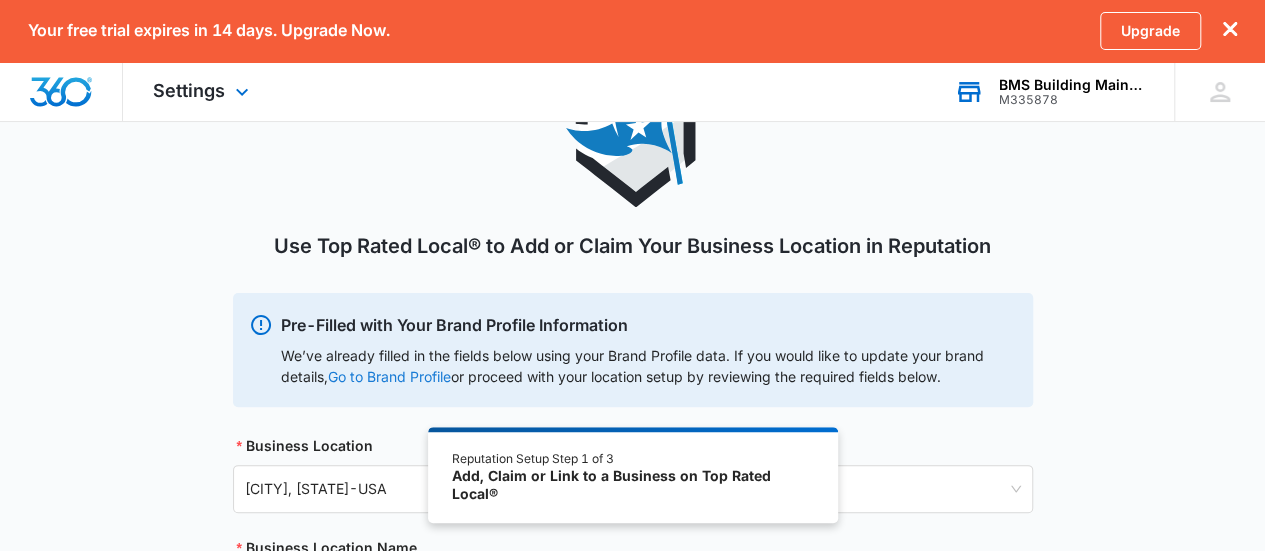 scroll, scrollTop: 118, scrollLeft: 0, axis: vertical 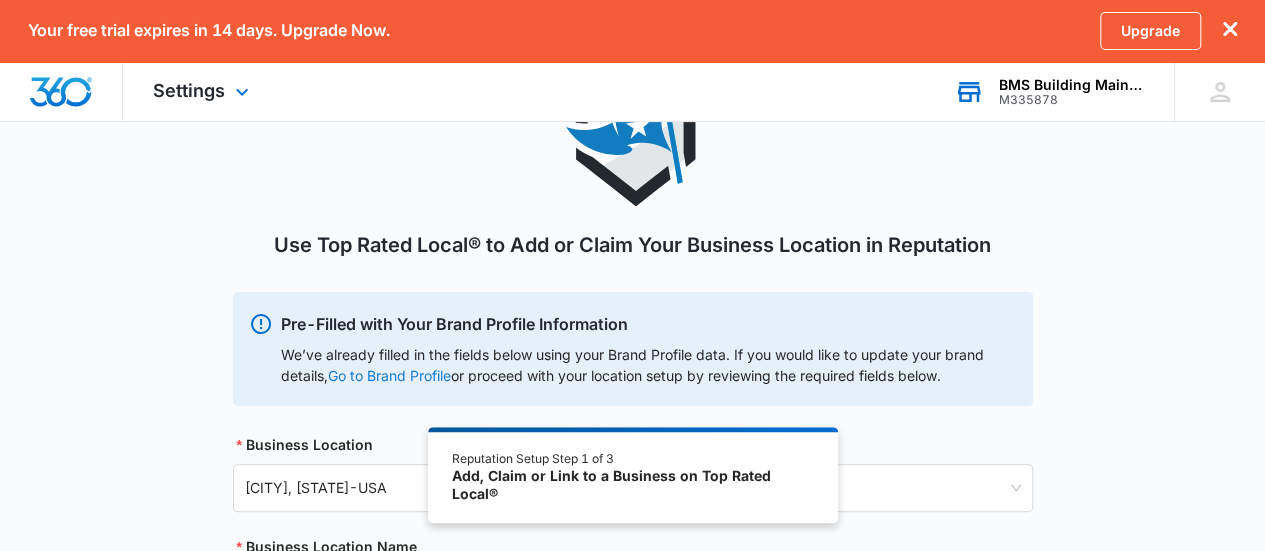 click on "Go to Brand Profile" at bounding box center (0, 0) 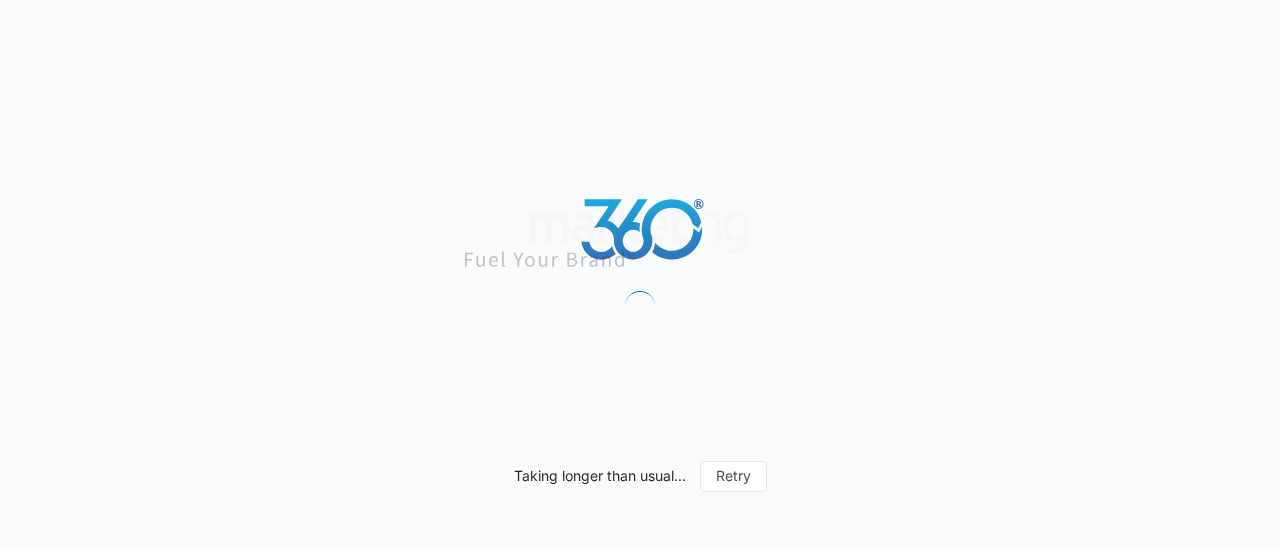 scroll, scrollTop: 0, scrollLeft: 0, axis: both 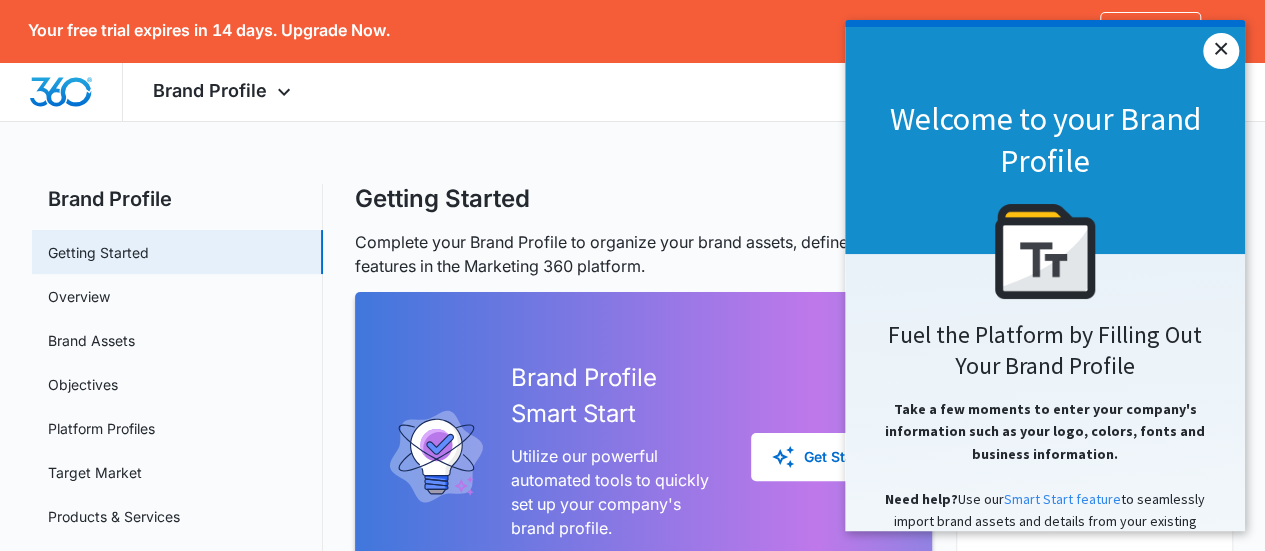 click on "×" at bounding box center [1221, 51] 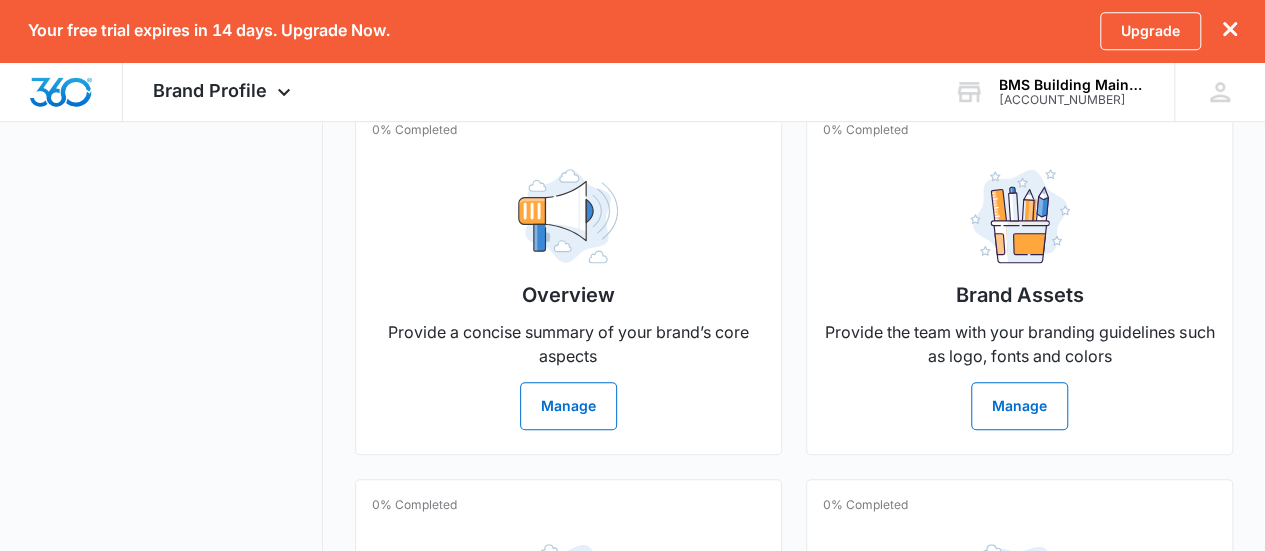 scroll, scrollTop: 543, scrollLeft: 0, axis: vertical 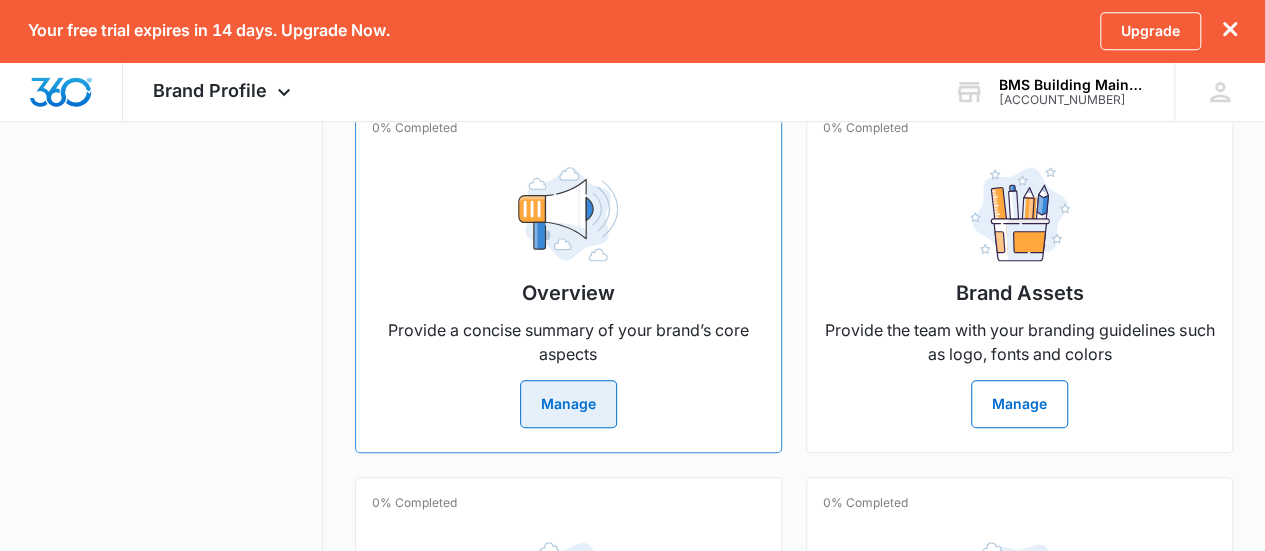 click on "Manage" at bounding box center (568, 404) 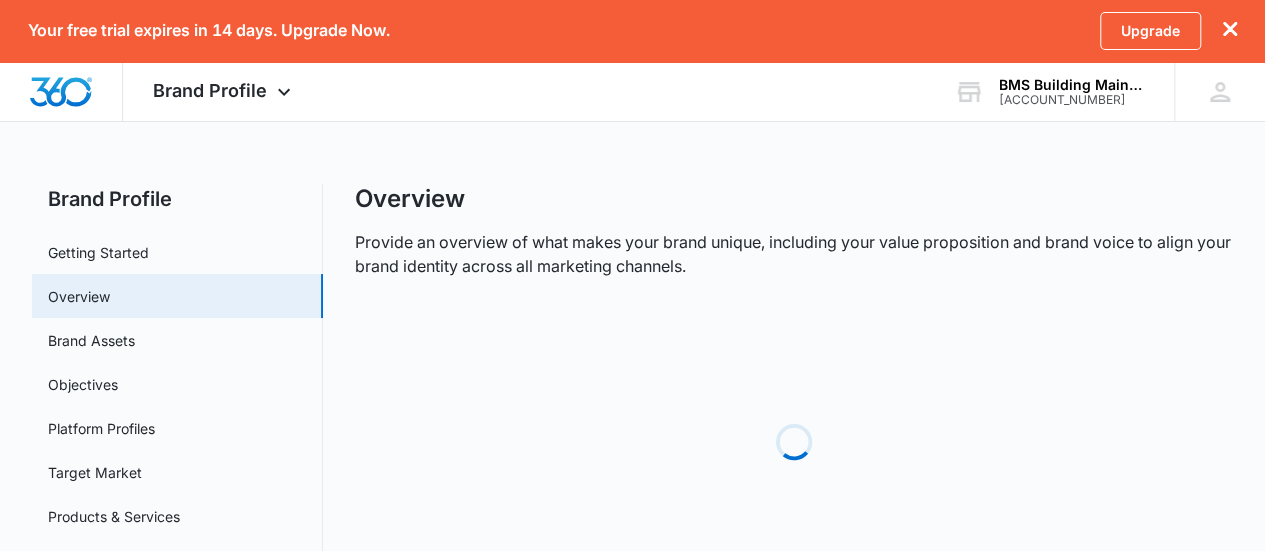 scroll, scrollTop: 0, scrollLeft: 0, axis: both 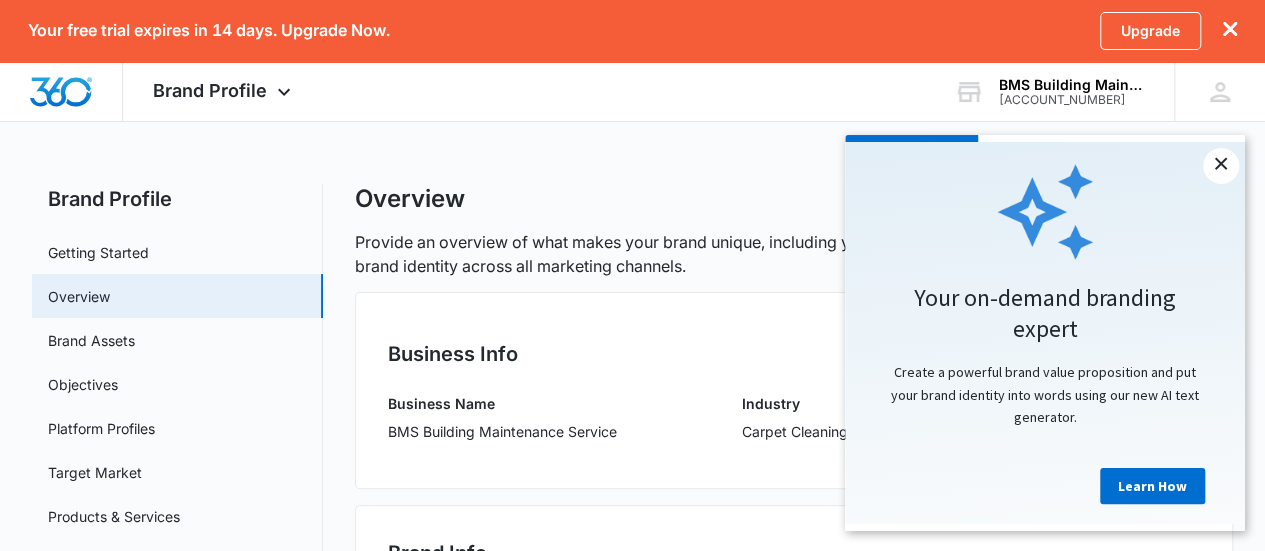 click on "×" at bounding box center (1221, 166) 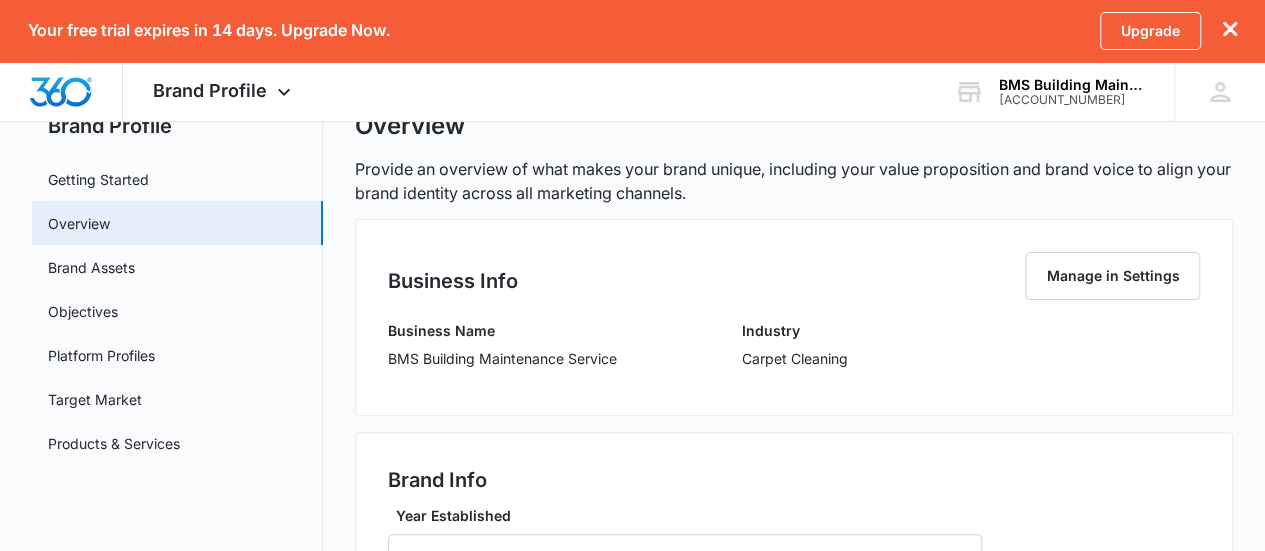 scroll, scrollTop: 86, scrollLeft: 0, axis: vertical 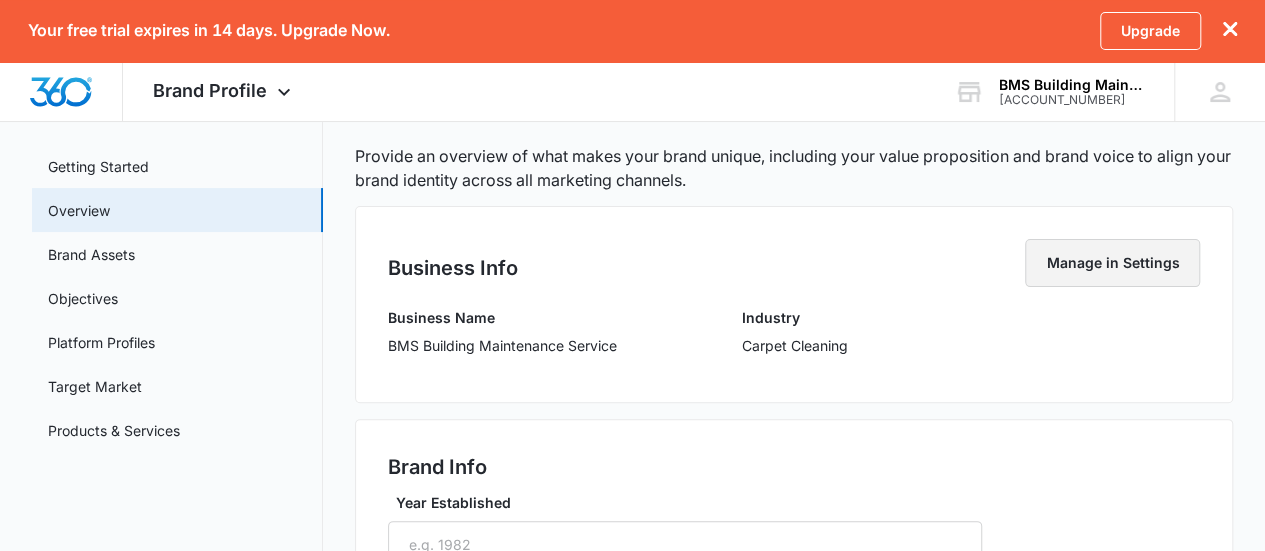 click on "Manage in Settings" at bounding box center [1112, 263] 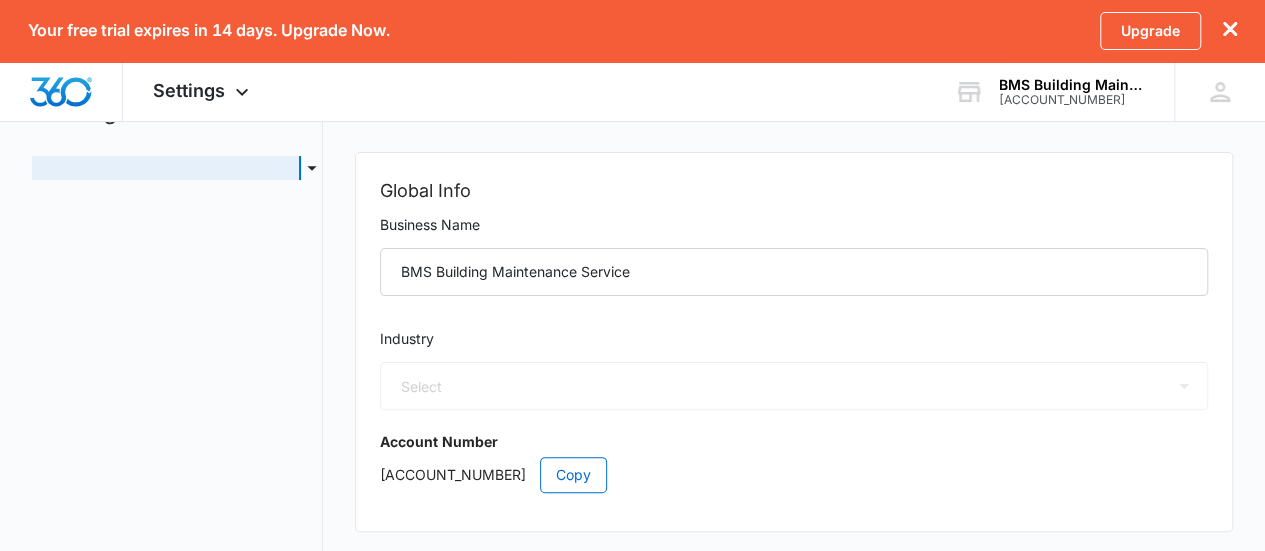 scroll, scrollTop: 0, scrollLeft: 0, axis: both 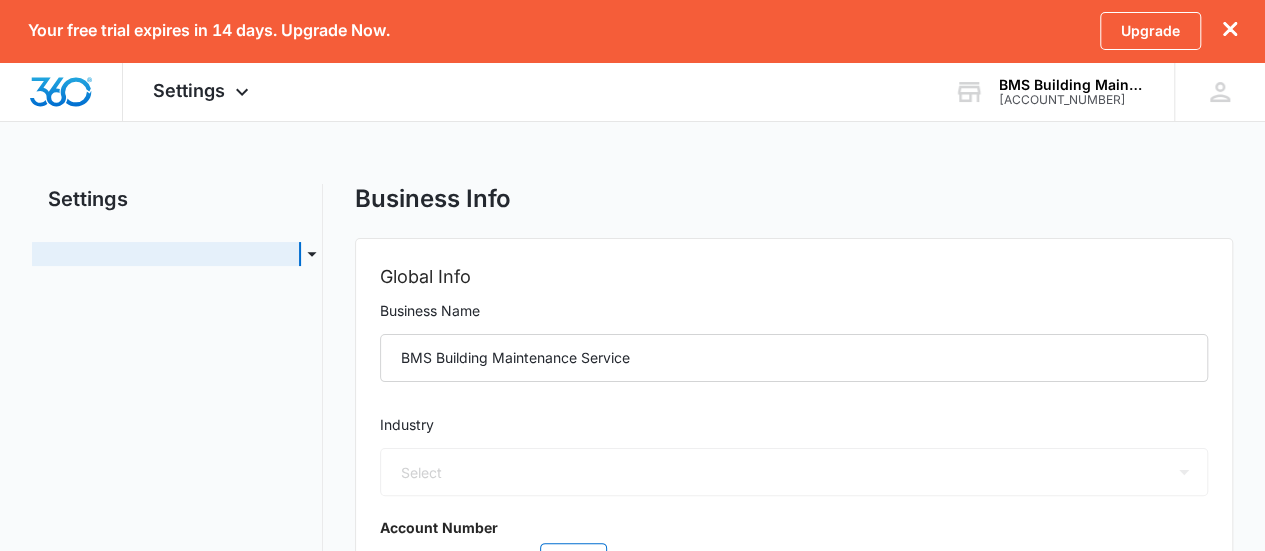 select on "US" 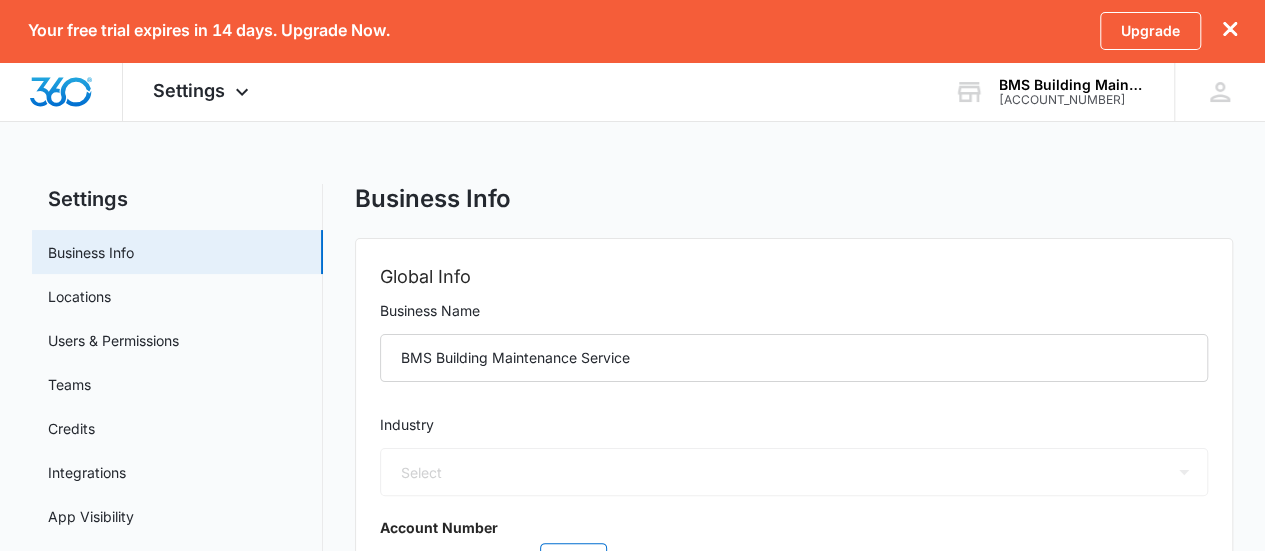 select on "46" 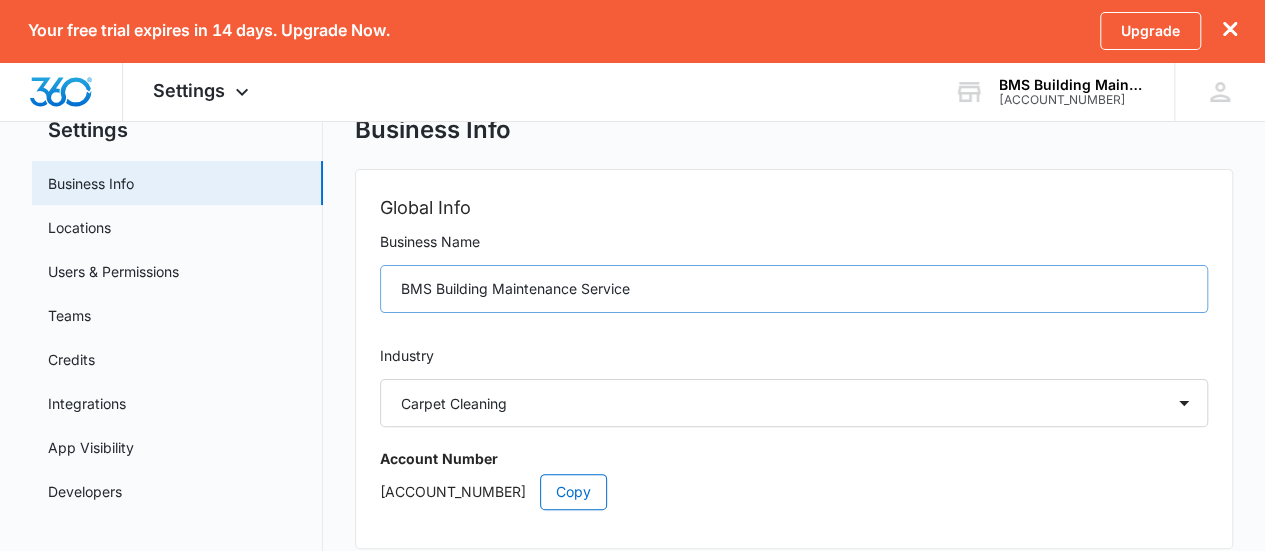 scroll, scrollTop: 72, scrollLeft: 0, axis: vertical 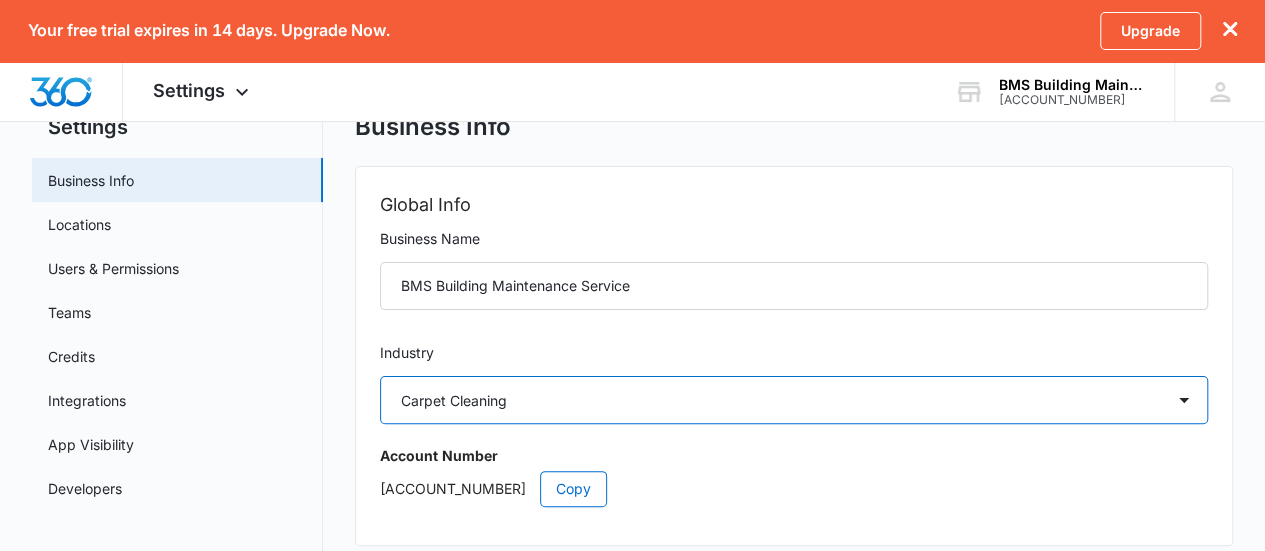 click on "Select Accounting / CPA Assisted Living Attorney / Law Firm Auto Repair Carpet Cleaning Child Care Child Care With Education Chiropractor Consultant Contractor Creative Dance Studio Dentist eCommerce Store Electrician Event Planner Financial Fitness / Trainer / Gym Flooring Contractor / Store Franchise Garage Door Contractor Higher Education House Cleaning HVAC Contractor Insurance Landscaping Lawn Care Marketing Agency Med Spa Medical Moving Company Optometrist / Eye Doctor Other Painting Contractor Personal Brand Pest Control Plumbing Contractor Preschools Real Estate Restaurant / Bar Retail Store Roofing Salon / Barber Shop Self Storage Center Spa Therapist Tree Service Venue / Events Veterinarian" at bounding box center (794, 400) 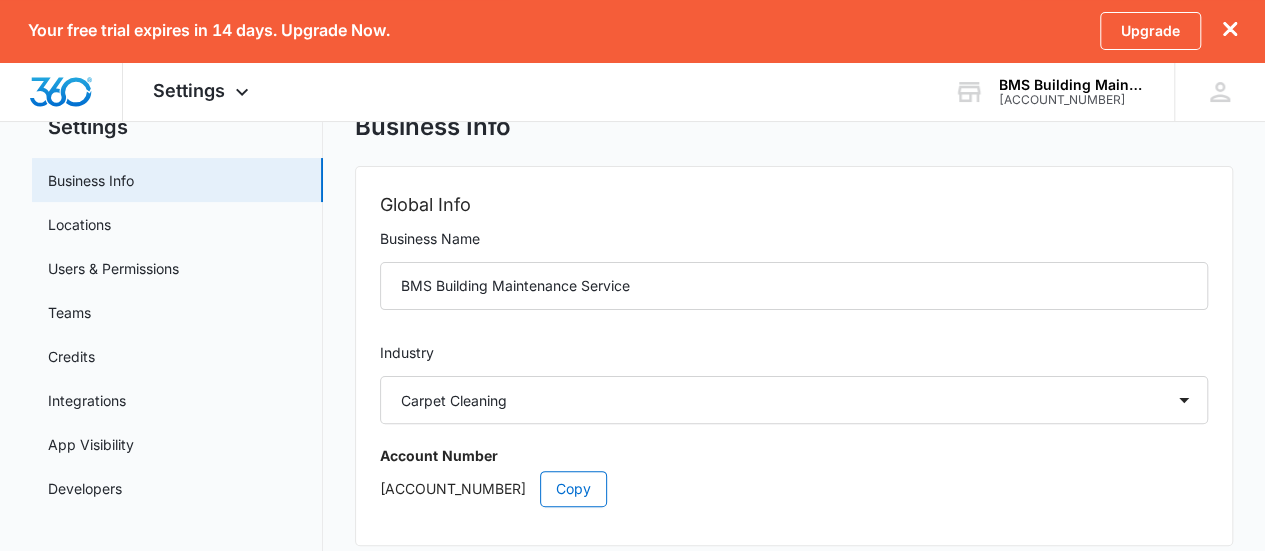 click on "Settings Business Info Locations Users & Permissions Teams Credits Integrations App Visibility Developers Business Info Global Info Business Name BMS Building Maintenance Service Industry   Select Accounting / CPA Assisted Living Attorney / Law Firm Auto Repair Carpet Cleaning Child Care Child Care With Education Chiropractor Consultant Contractor Creative Dance Studio Dentist eCommerce Store Electrician Event Planner Financial Fitness / Trainer / Gym Flooring Contractor / Store Franchise Garage Door Contractor Higher Education House Cleaning HVAC Contractor Insurance Landscaping Lawn Care Marketing Agency Med Spa Medical Moving Company Optometrist / Eye Doctor Other Painting Contractor Personal Brand Pest Control Plumbing Contractor Preschools Real Estate Restaurant / Bar Retail Store Roofing Salon / Barber Shop Self Storage Center Spa Therapist Tree Service Venue / Events Veterinarian   Account Number A1AN4383366893a07c7286d Copy Timezone Country * Select a country Afghanistan Åland Islands Albania Algeria" at bounding box center [633, 555] 